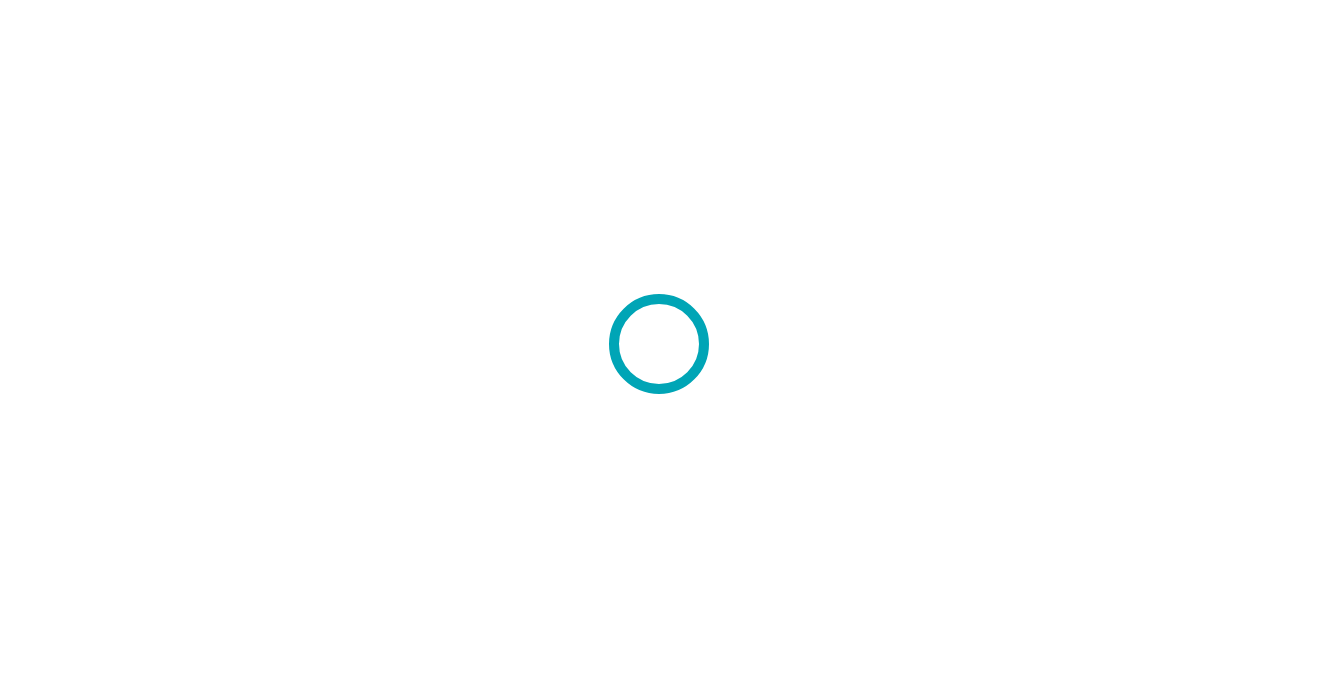 scroll, scrollTop: 0, scrollLeft: 0, axis: both 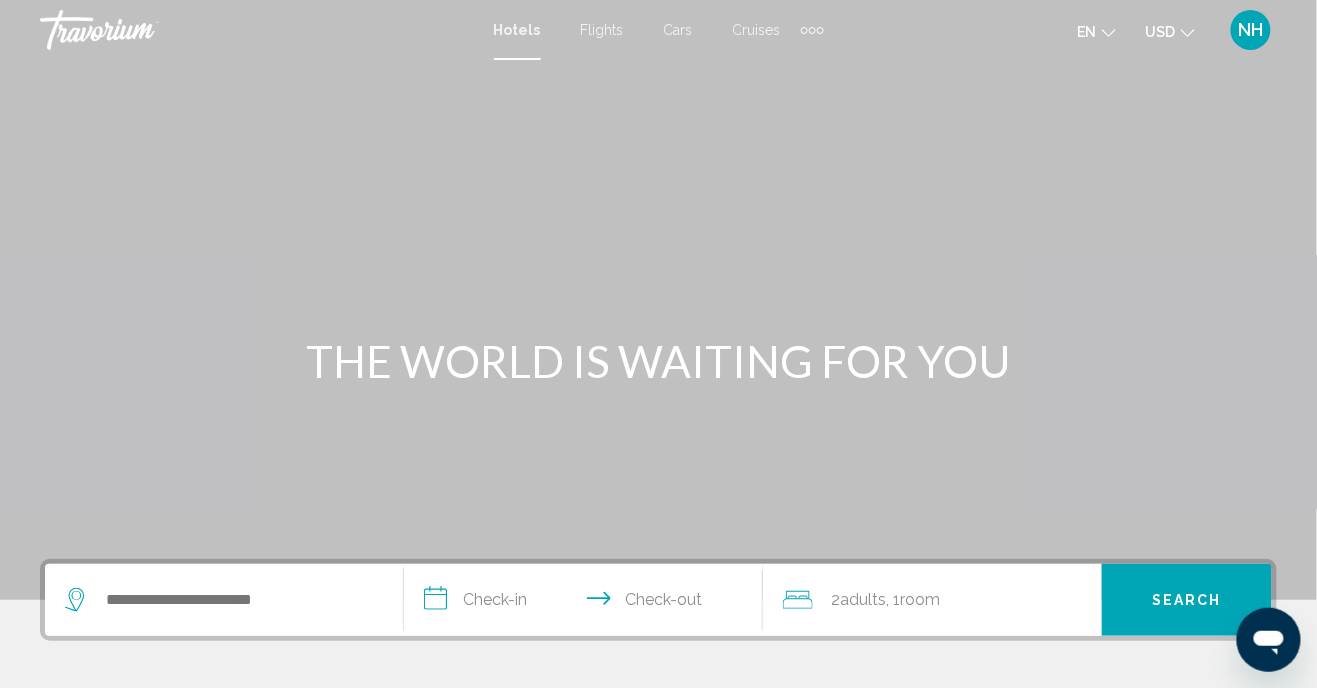 click on "Flights" at bounding box center [602, 30] 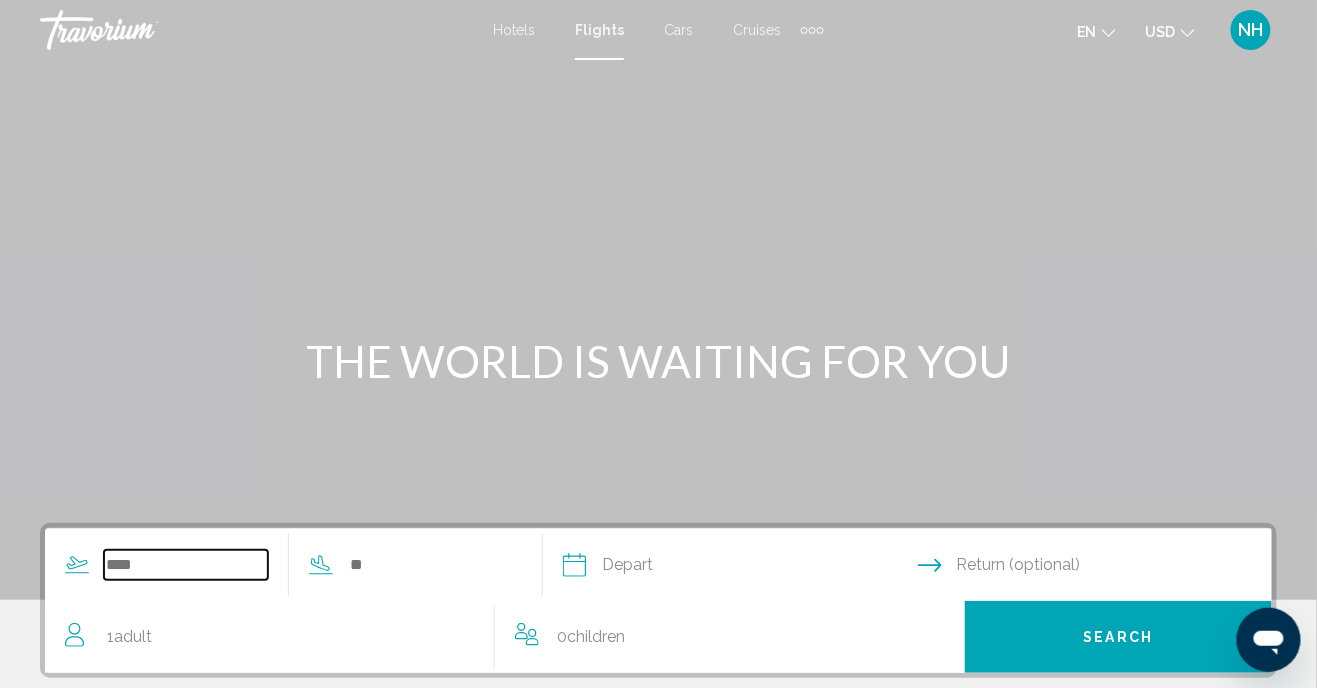 click at bounding box center (186, 565) 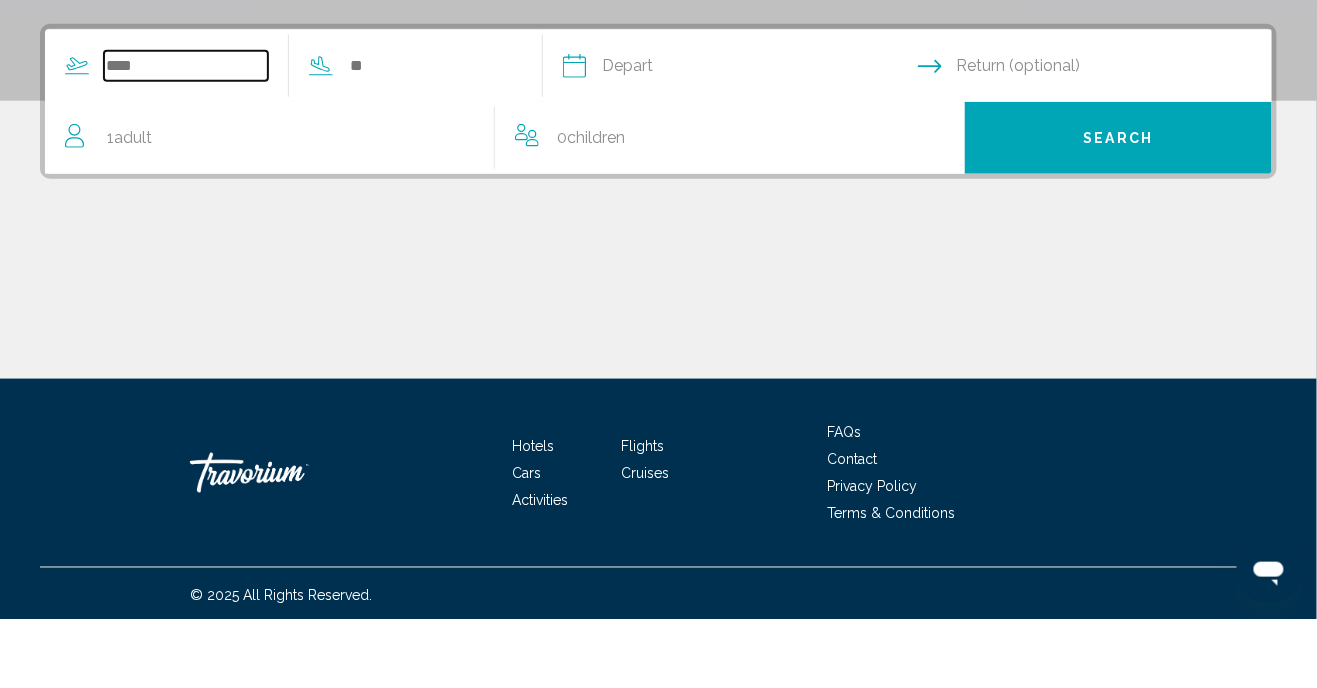 scroll, scrollTop: 433, scrollLeft: 0, axis: vertical 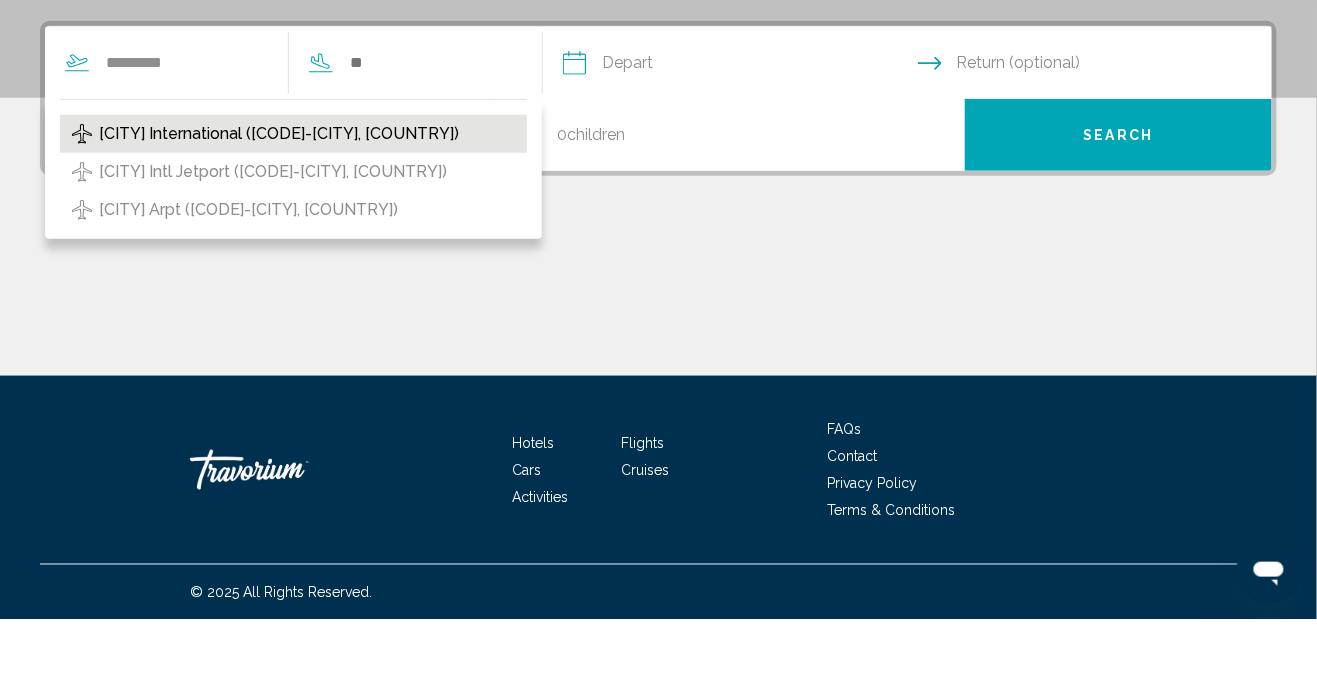click on "[CITY] International ([CODE]-[CITY], [COUNTRY])" at bounding box center (279, 203) 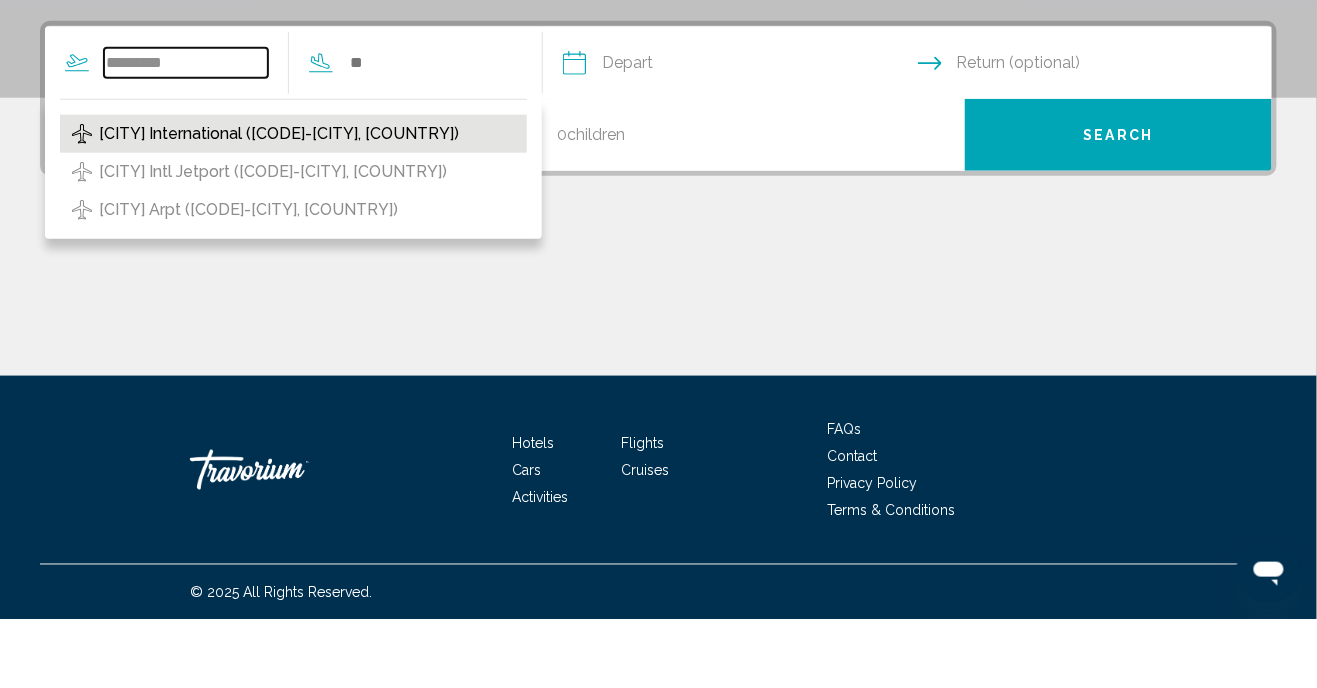 type on "**********" 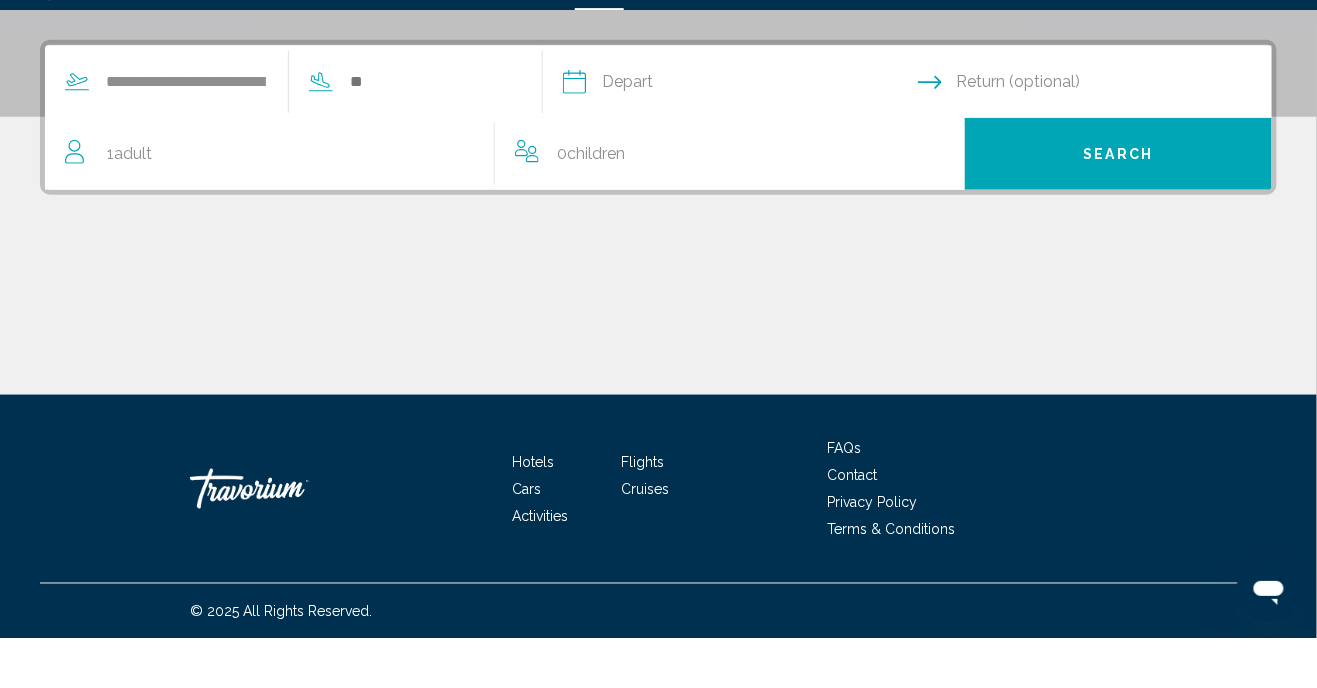 click on "**********" at bounding box center (278, 132) 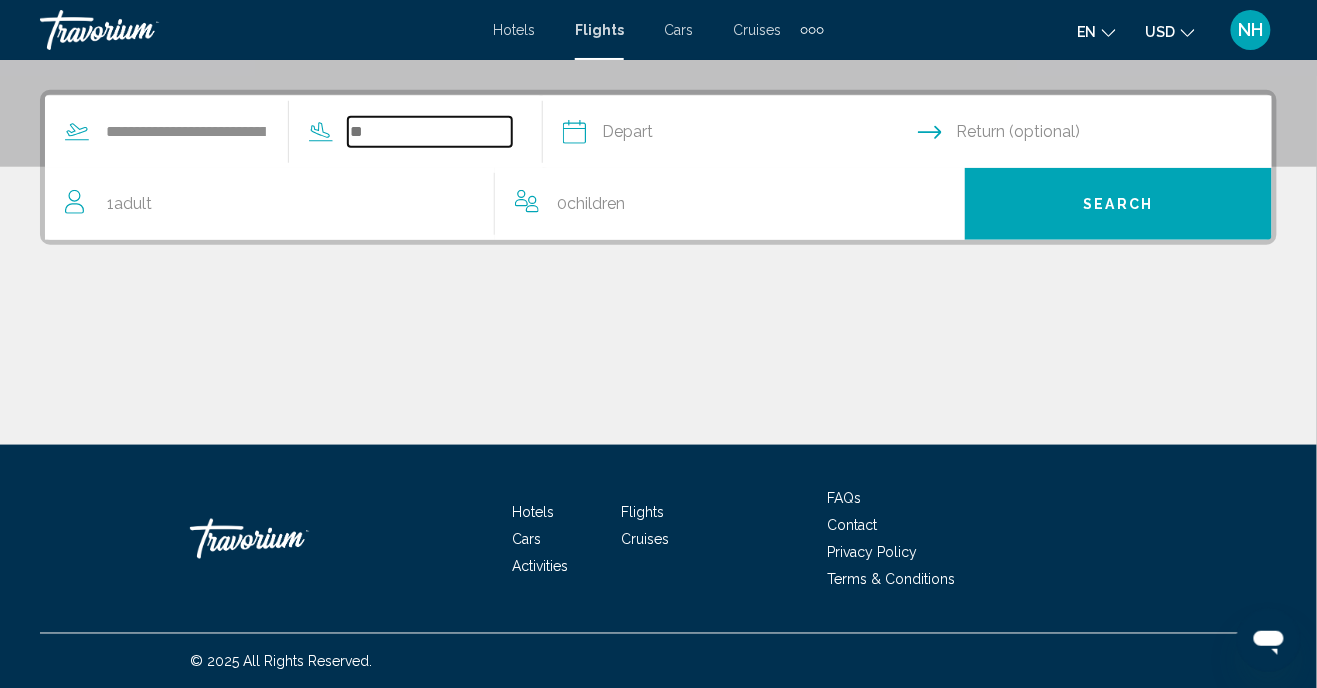 click at bounding box center [430, 132] 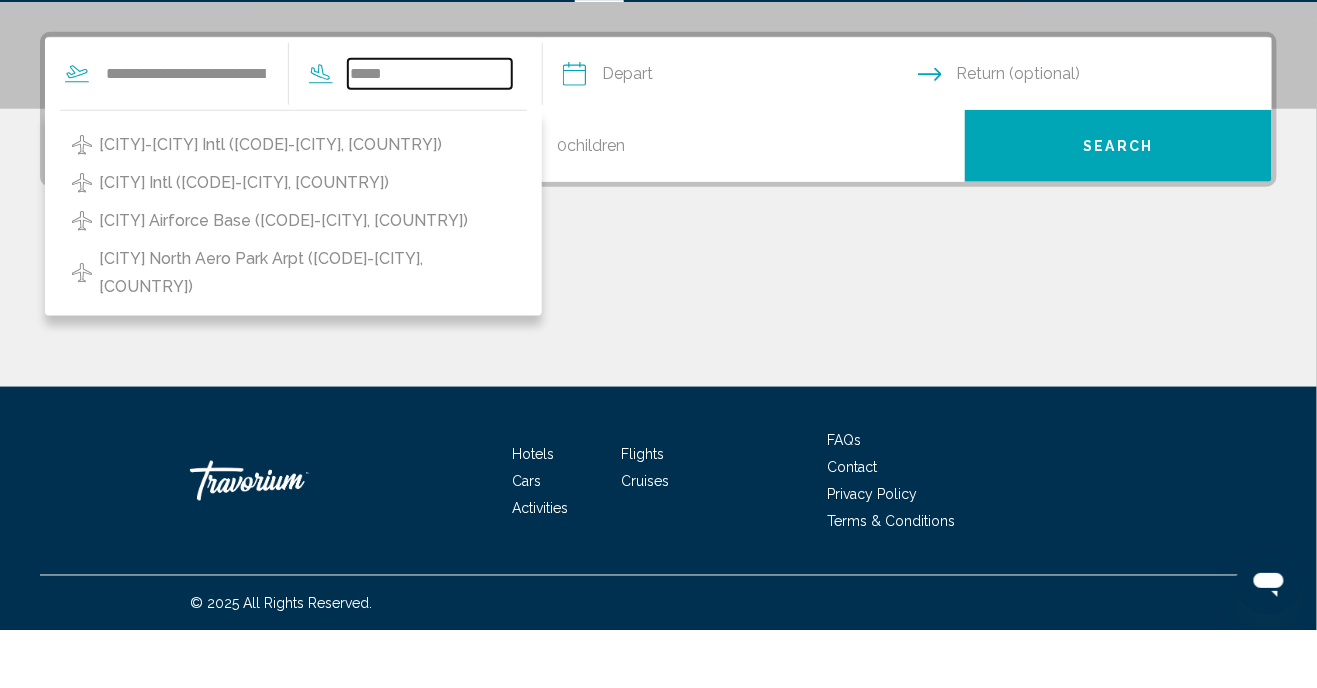 scroll, scrollTop: 433, scrollLeft: 0, axis: vertical 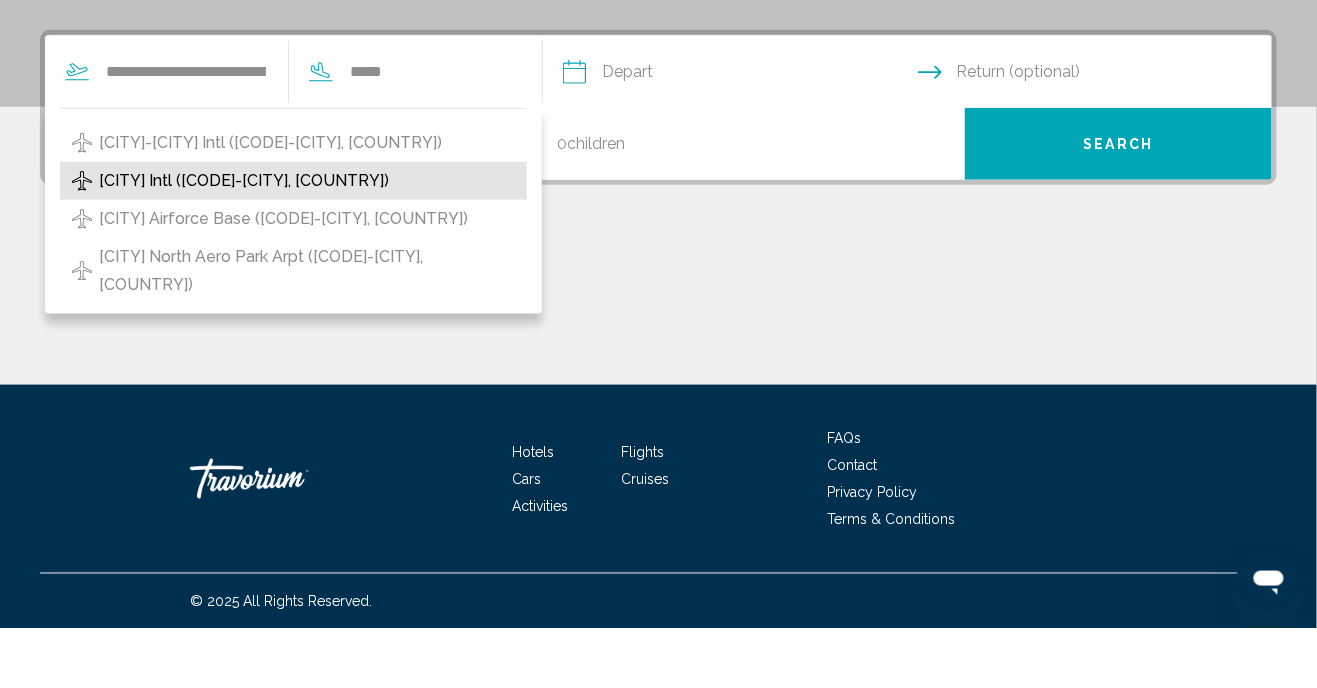 click on "[CITY] Intl ([CODE]-[CITY], [COUNTRY])" at bounding box center [244, 241] 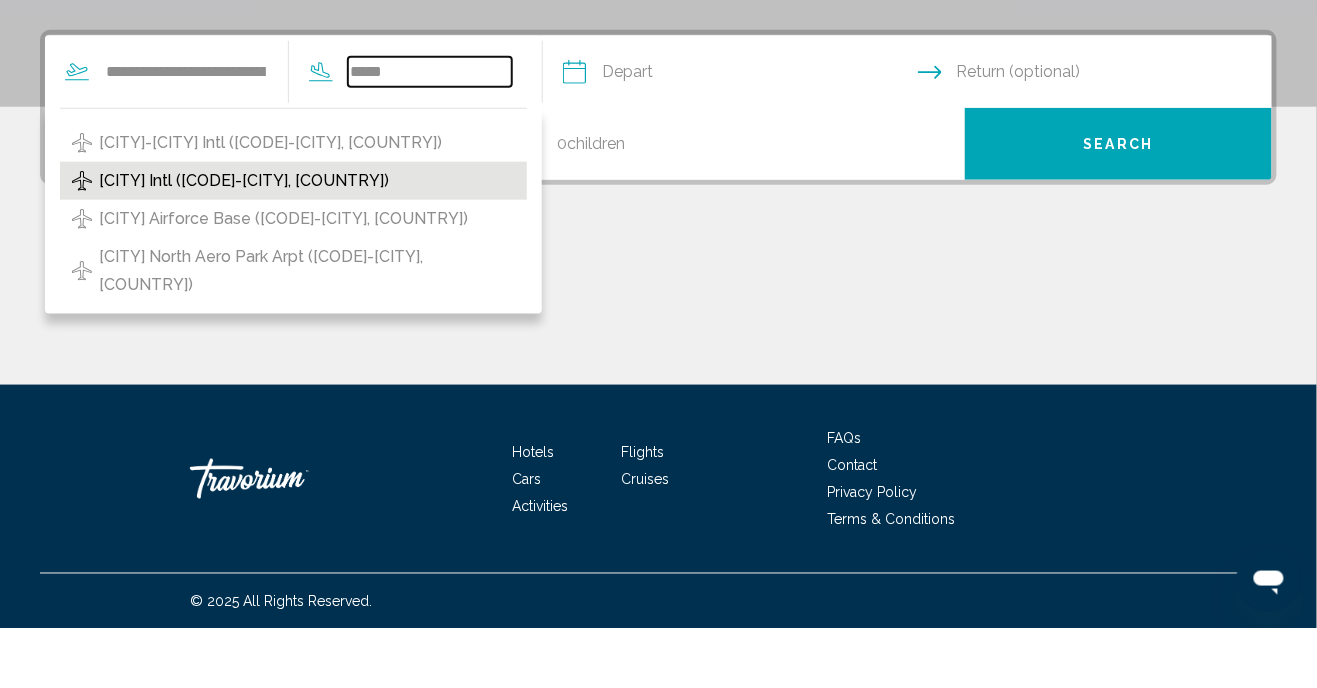 type on "**********" 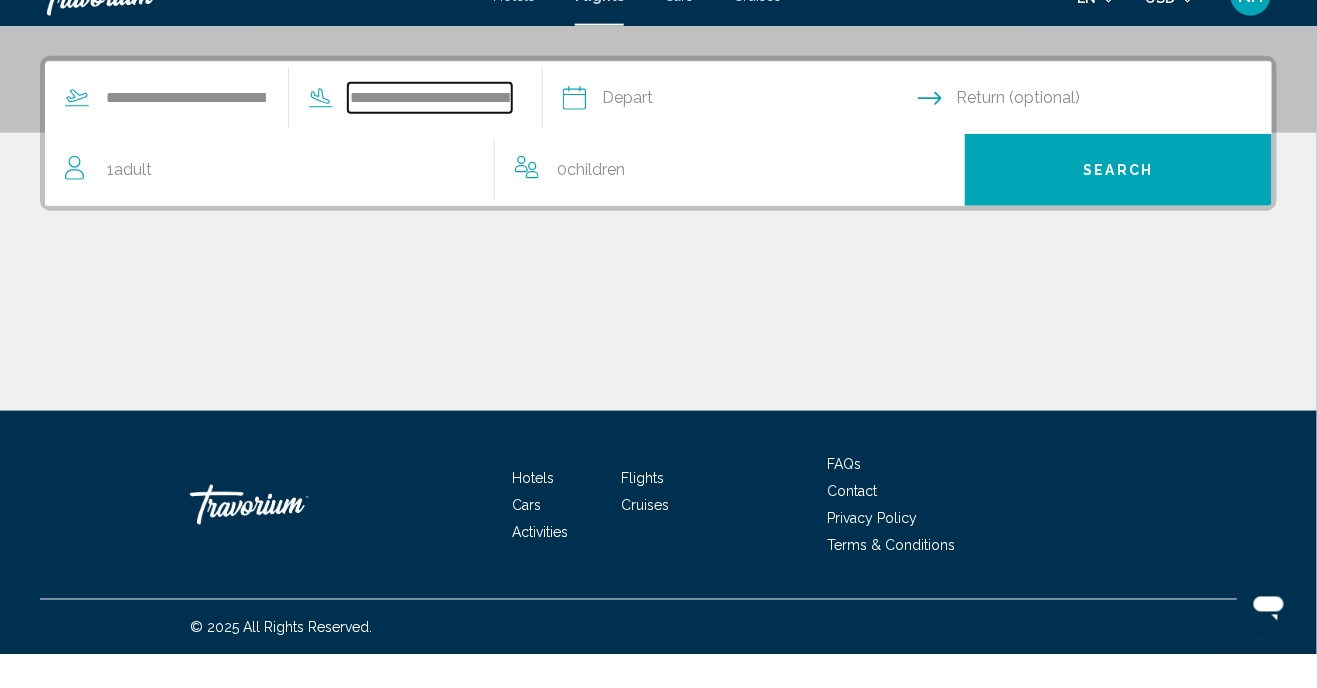 scroll, scrollTop: 433, scrollLeft: 0, axis: vertical 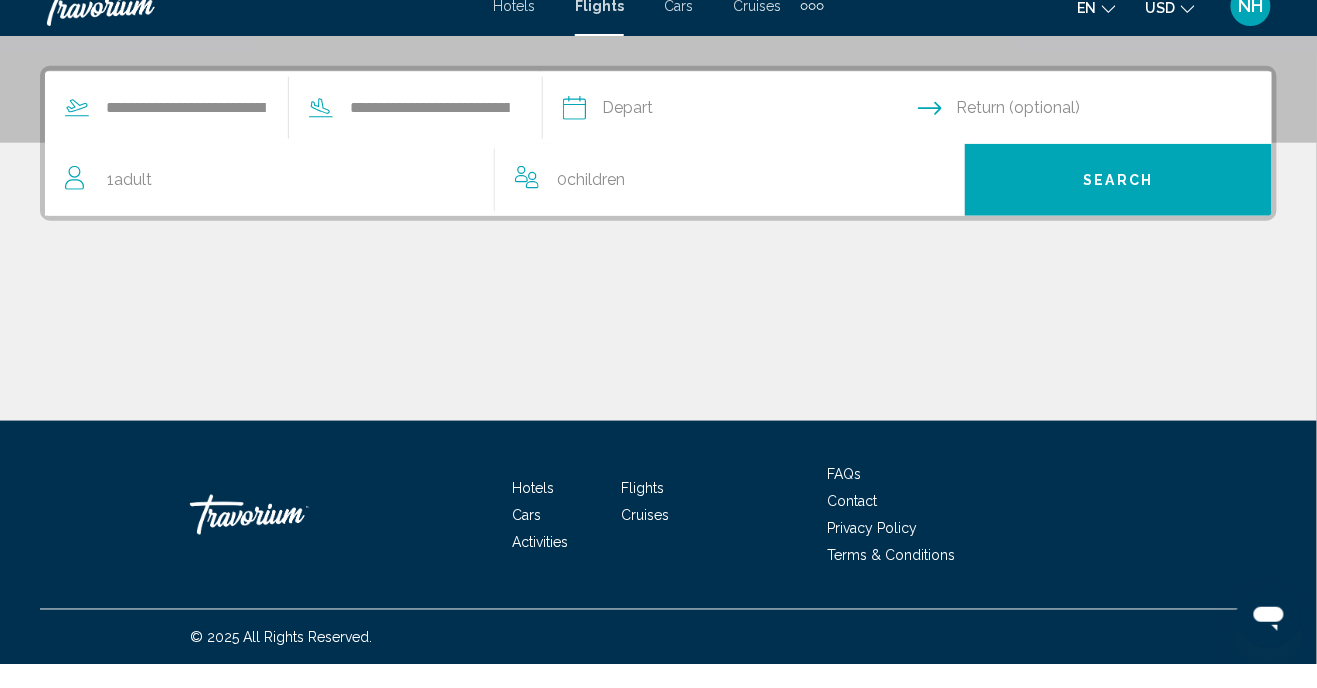 click at bounding box center [739, 135] 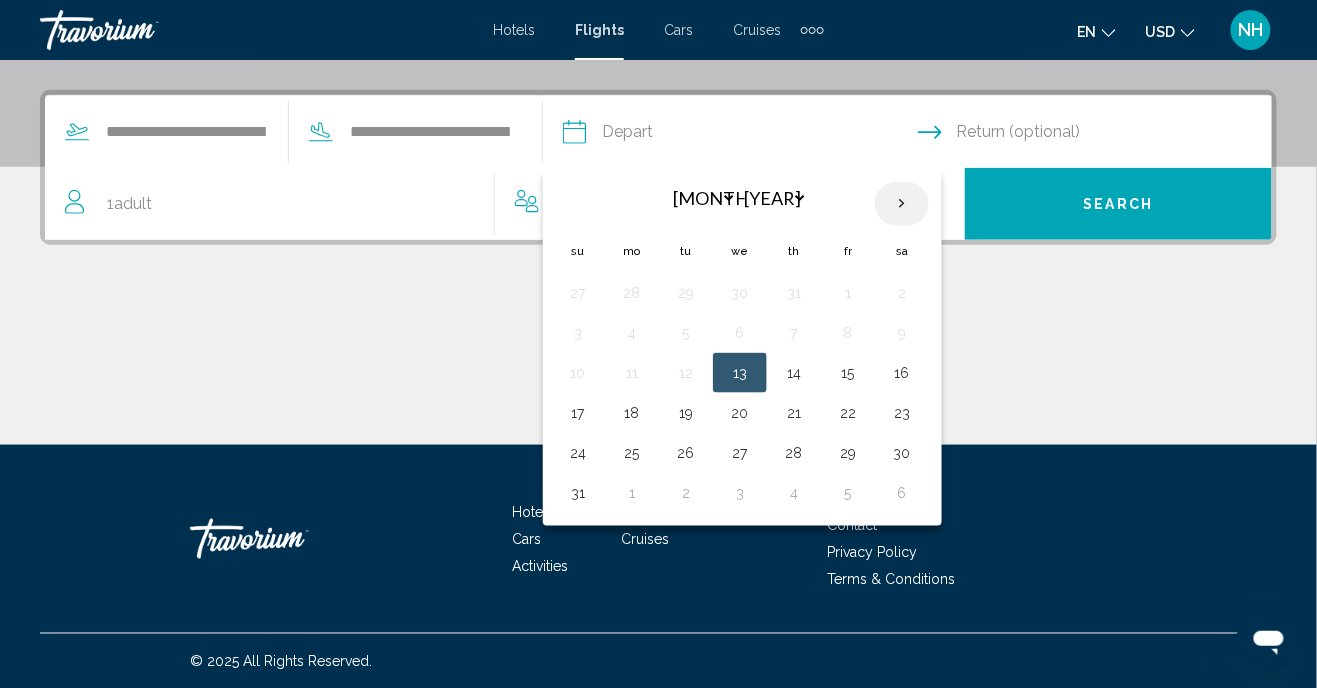 click at bounding box center [902, 204] 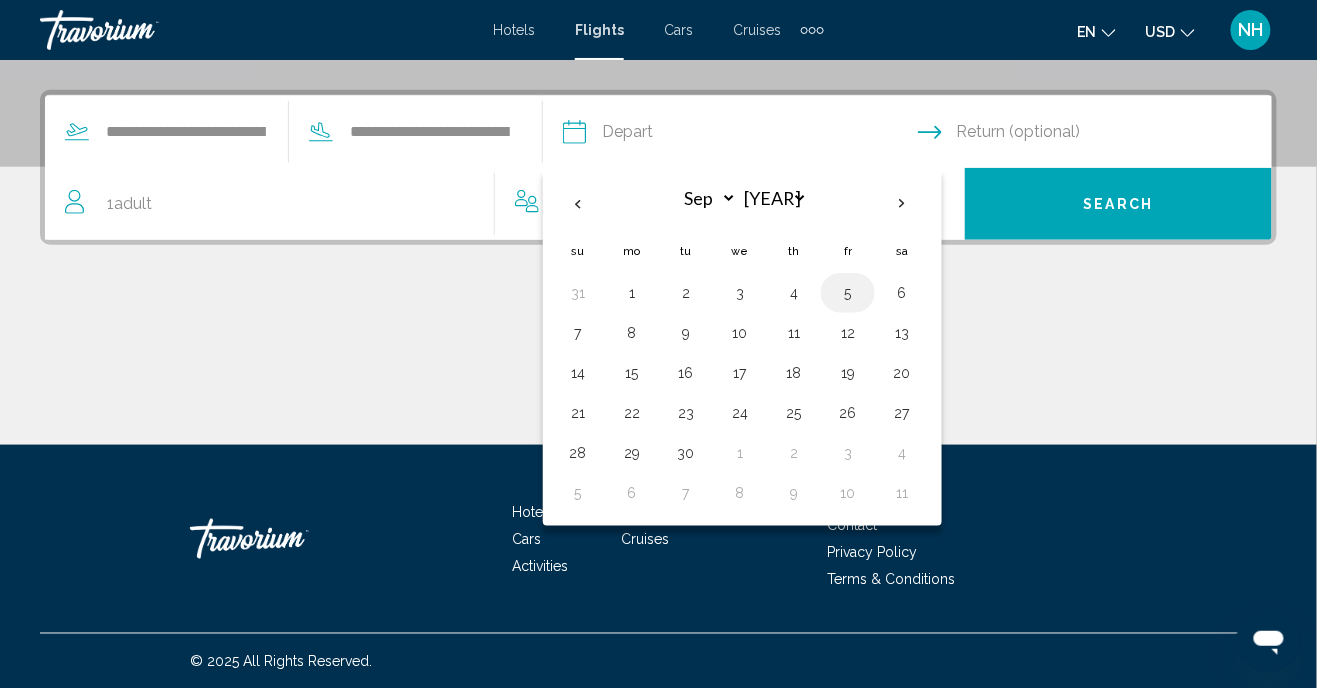 click on "5" at bounding box center (848, 293) 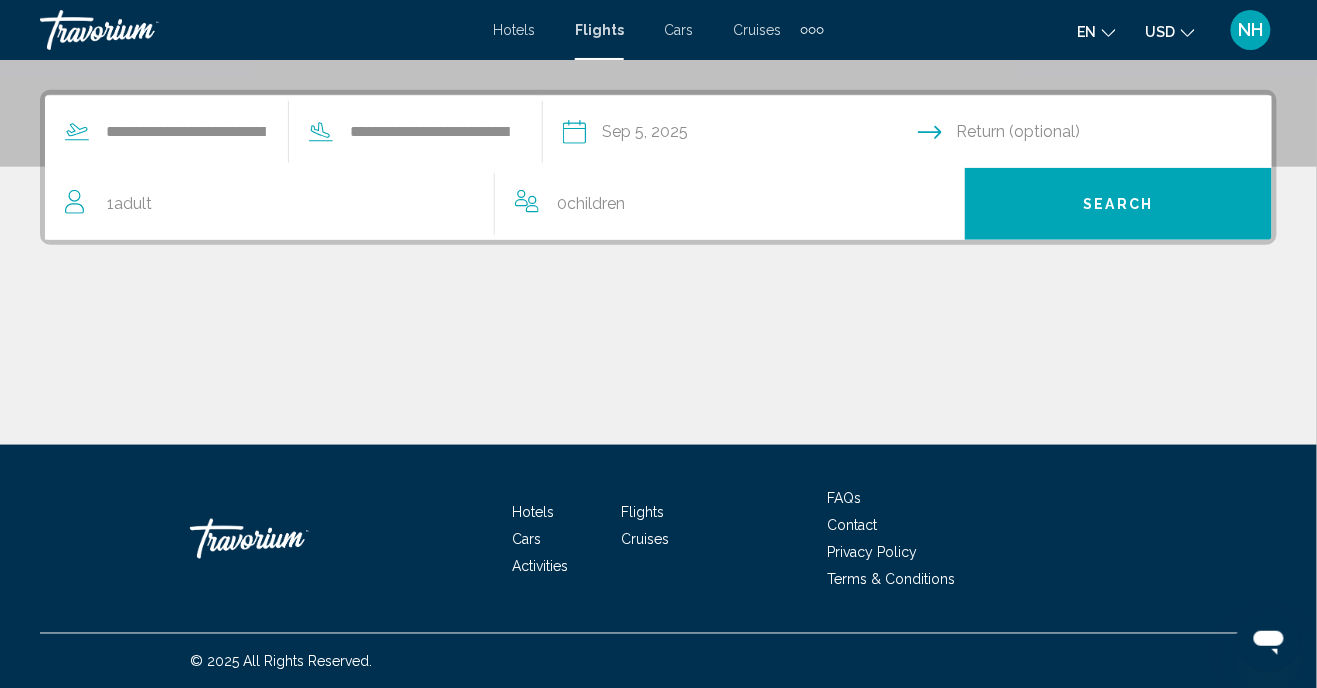 click on "1  Adult Adults" at bounding box center (129, 204) 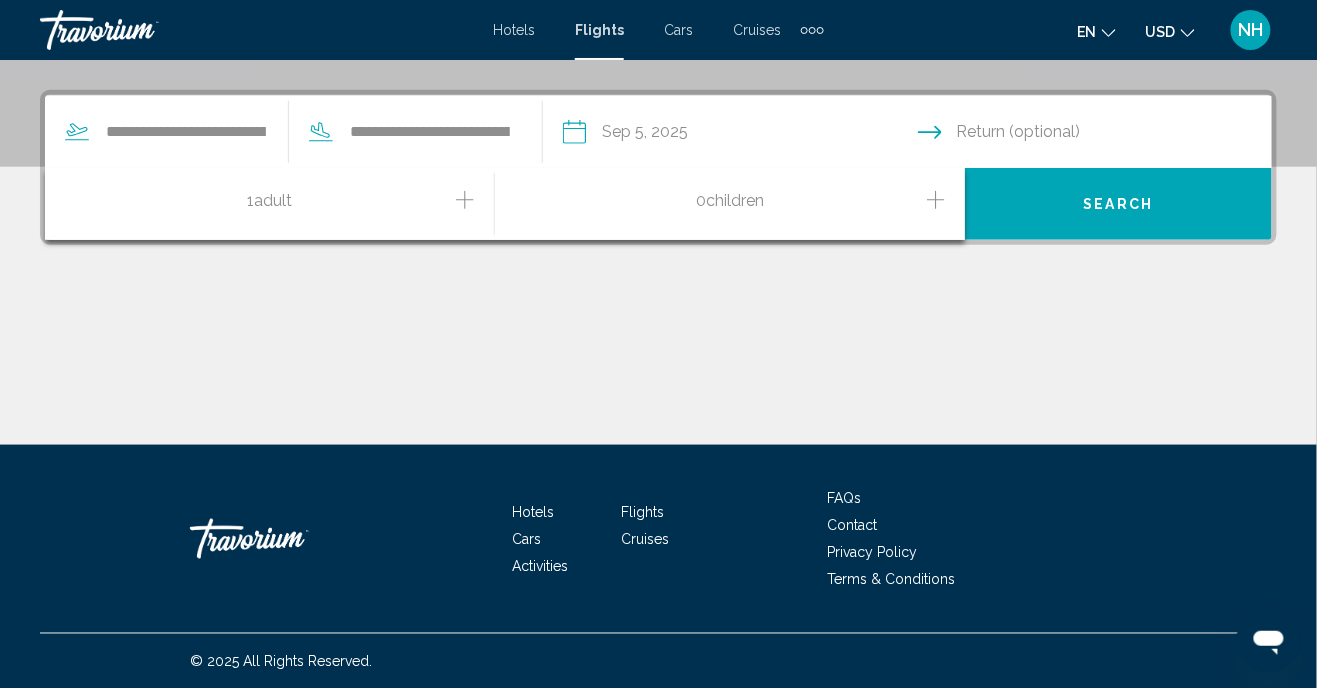 click 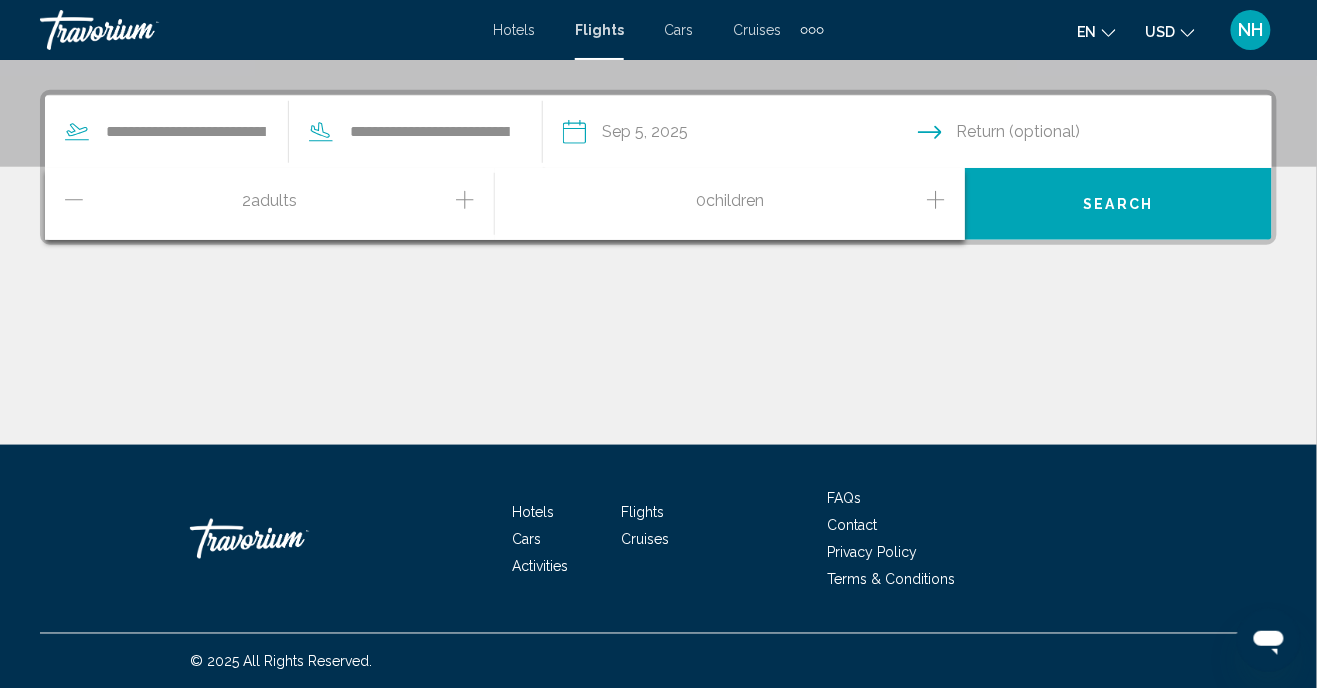 click at bounding box center [1099, 135] 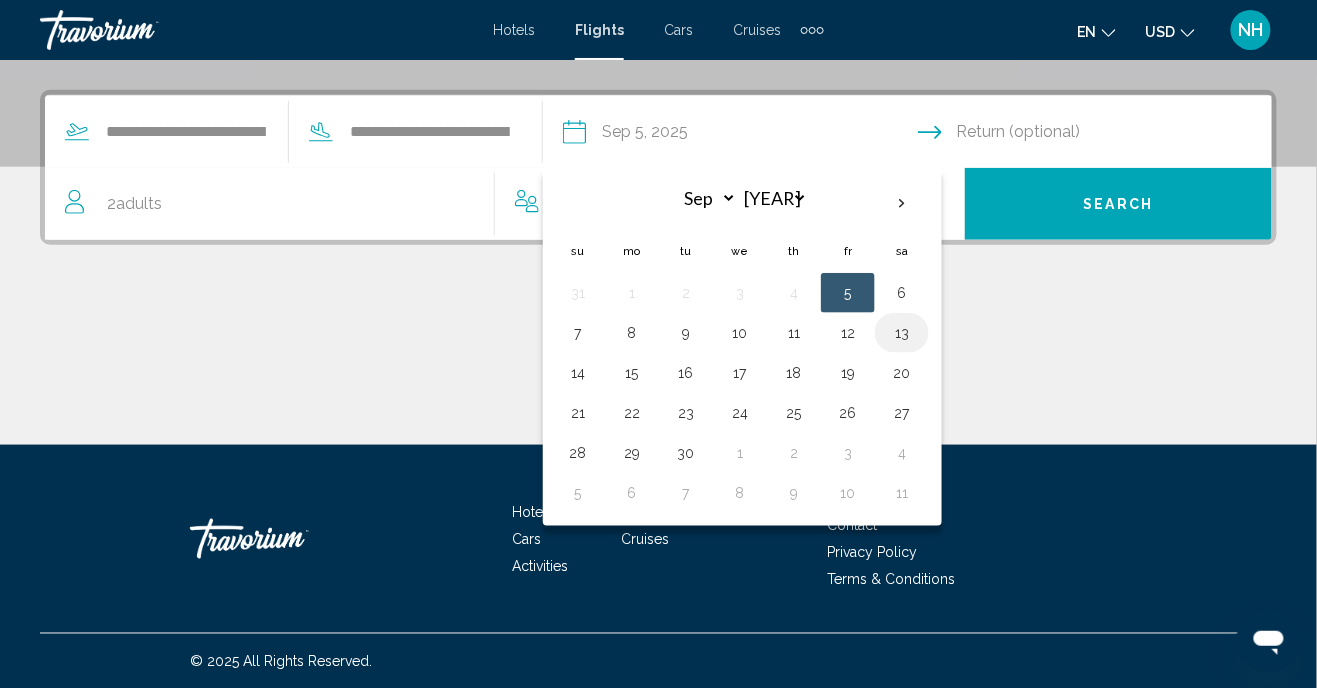 click on "13" at bounding box center [902, 333] 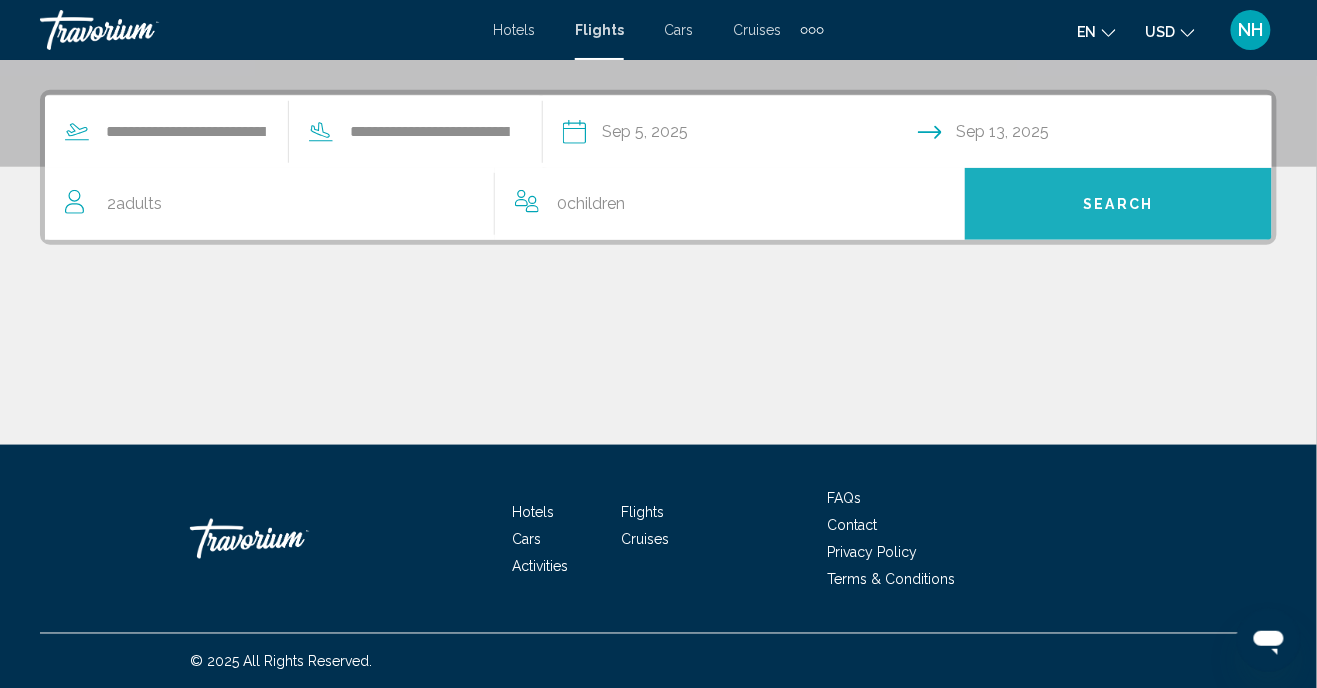 click on "Search" at bounding box center (1119, 205) 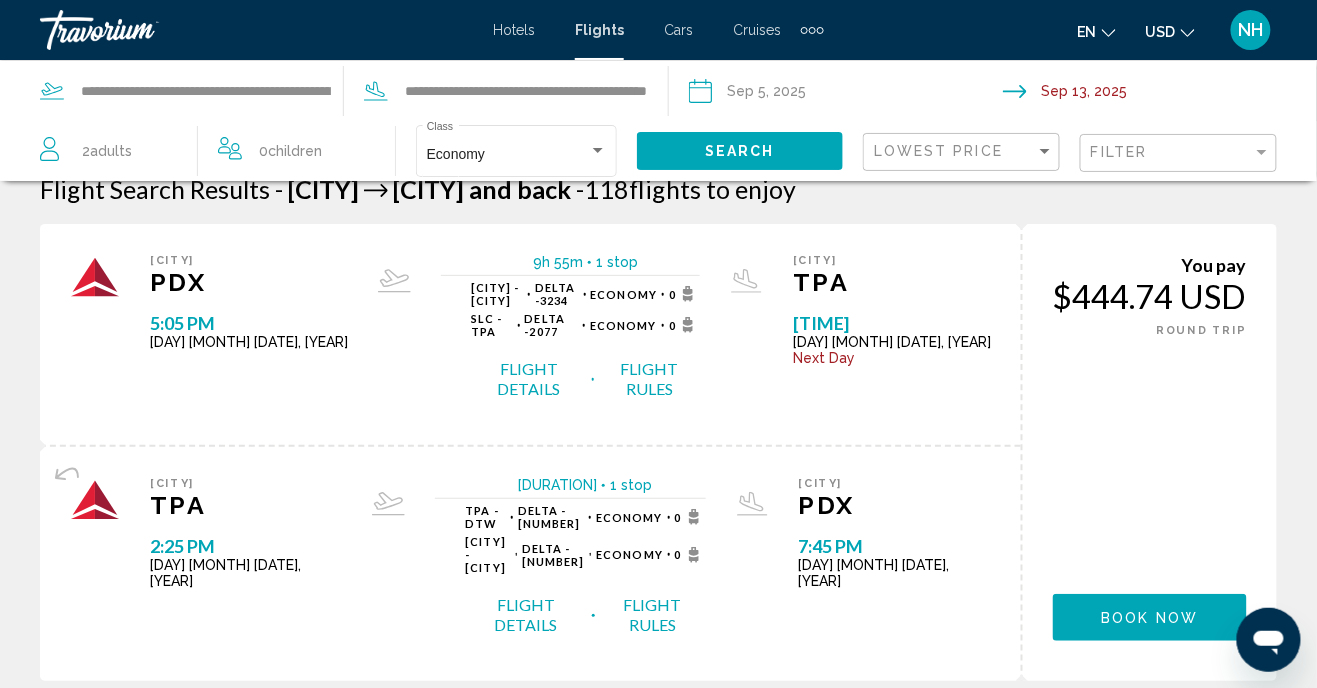 scroll, scrollTop: 0, scrollLeft: 0, axis: both 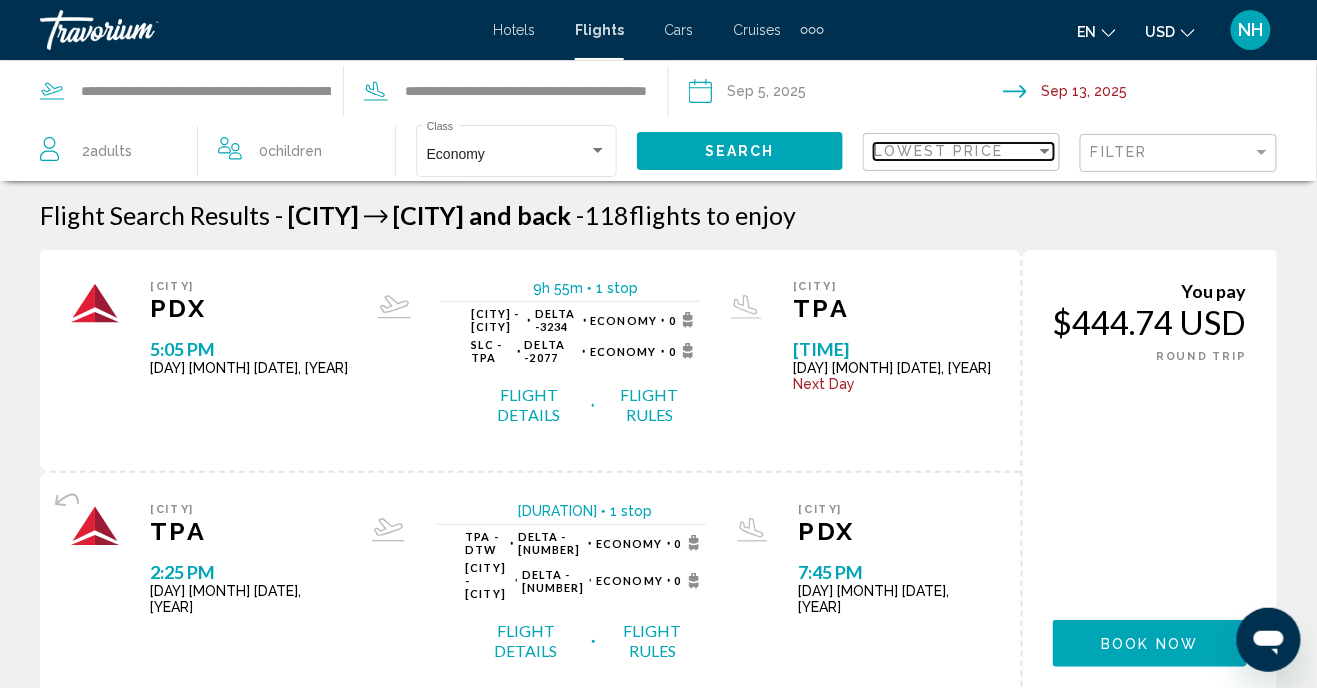 click at bounding box center [1045, 151] 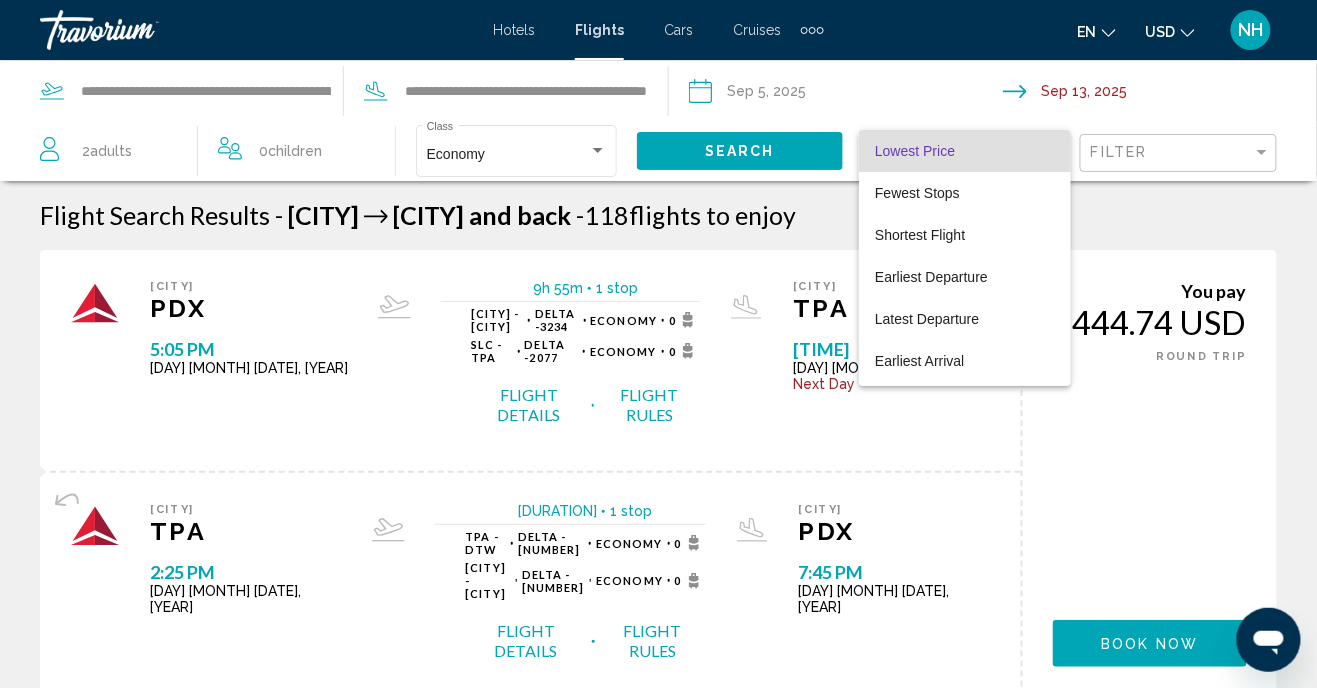 click at bounding box center [658, 344] 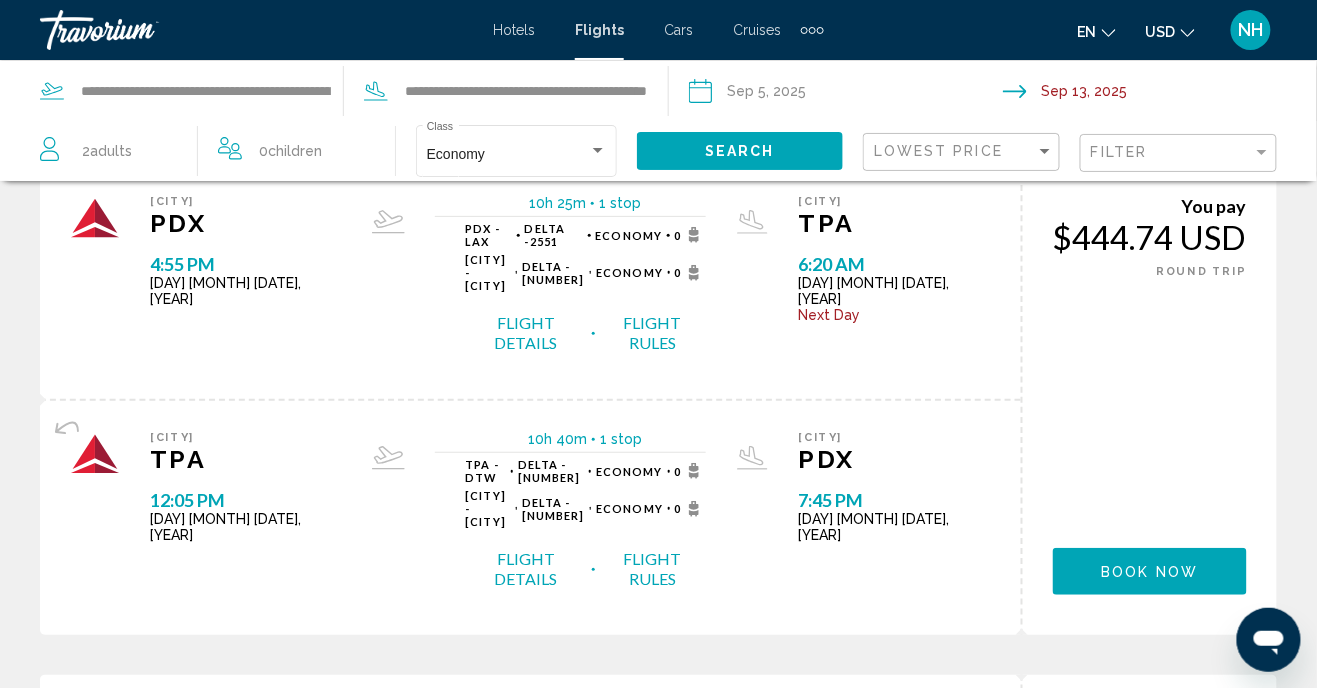 scroll, scrollTop: 2100, scrollLeft: 0, axis: vertical 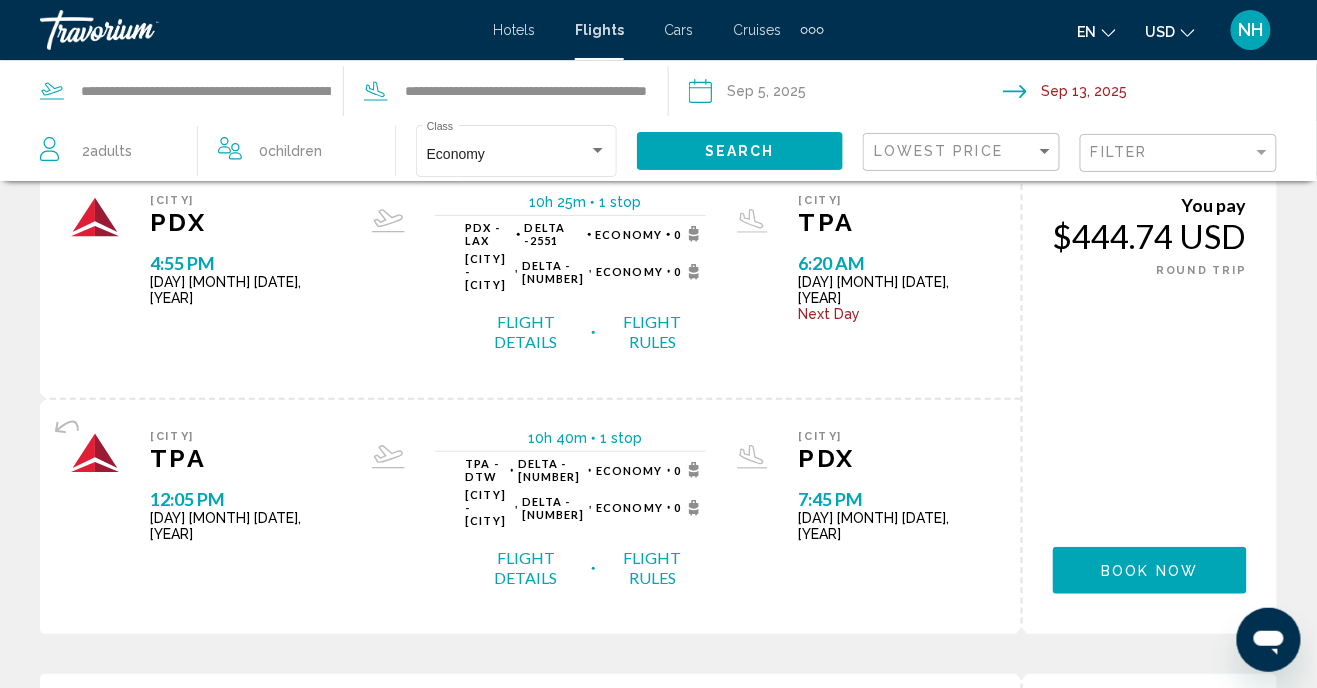 click on "page  2" at bounding box center (518, 1217) 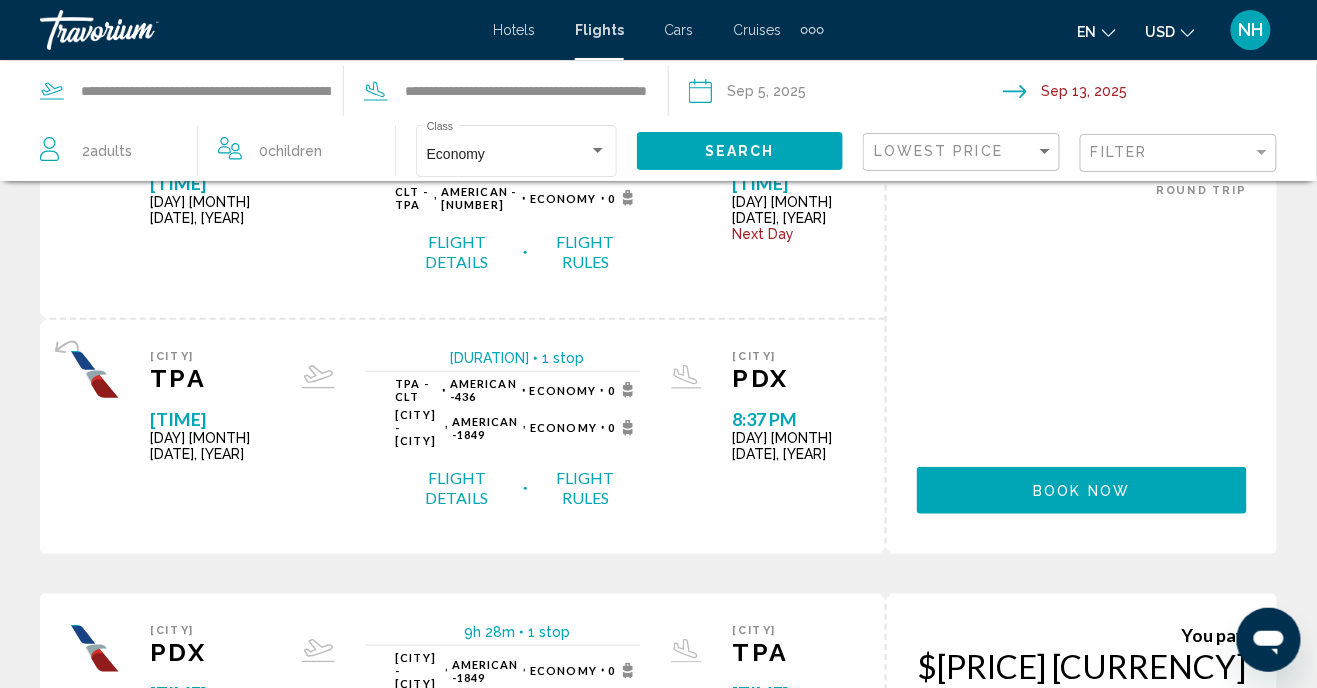 scroll, scrollTop: 2221, scrollLeft: 0, axis: vertical 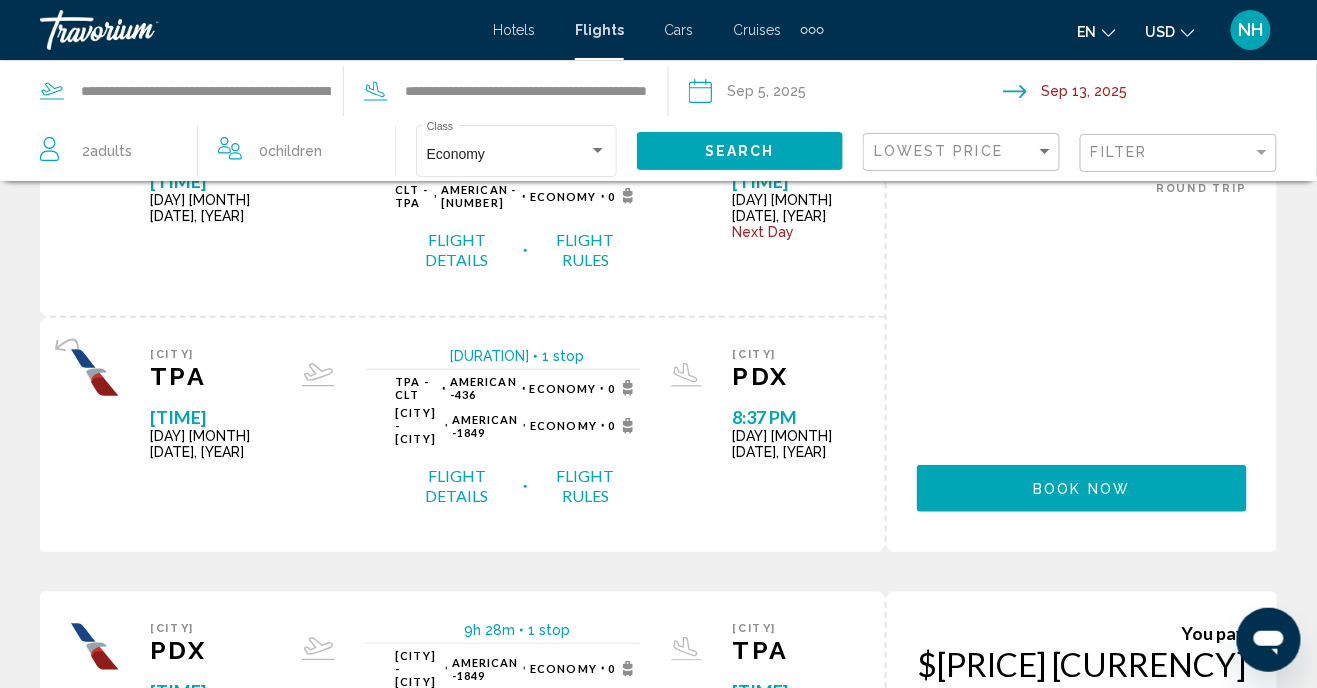 click on "page  3" at bounding box center [588, 1122] 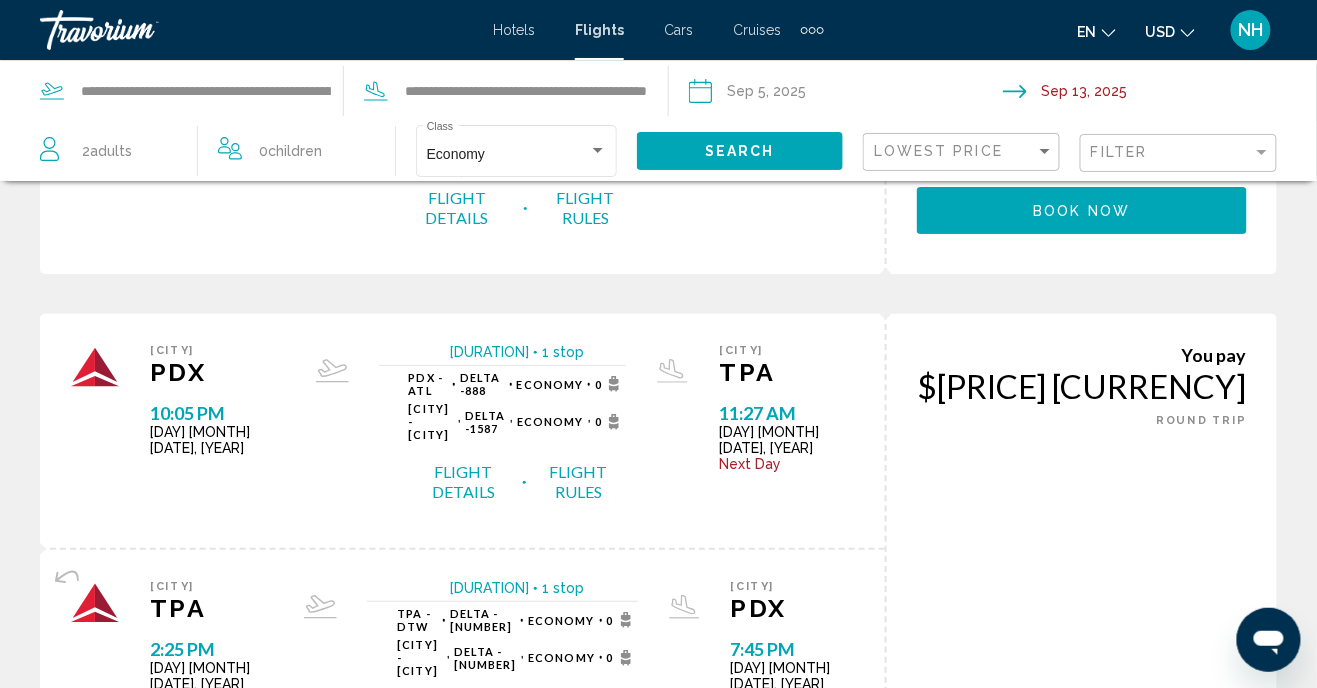 scroll, scrollTop: 2245, scrollLeft: 0, axis: vertical 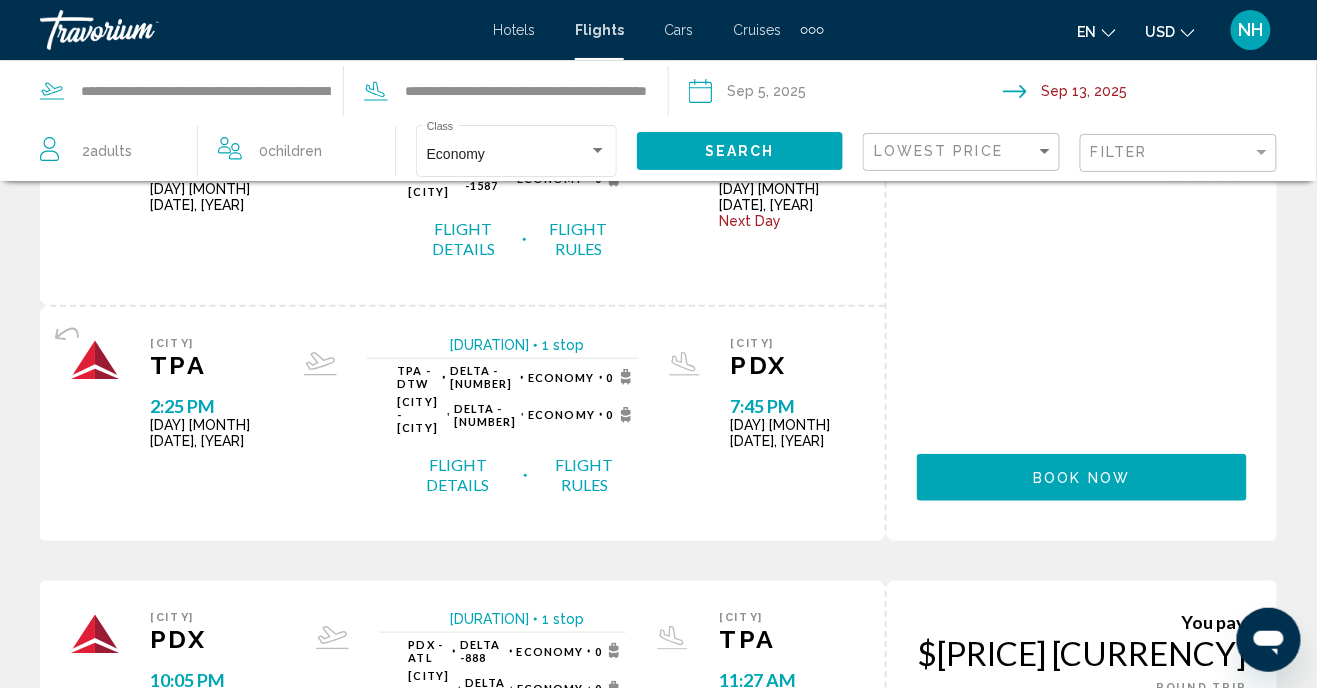 click on "5" at bounding box center [729, 1111] 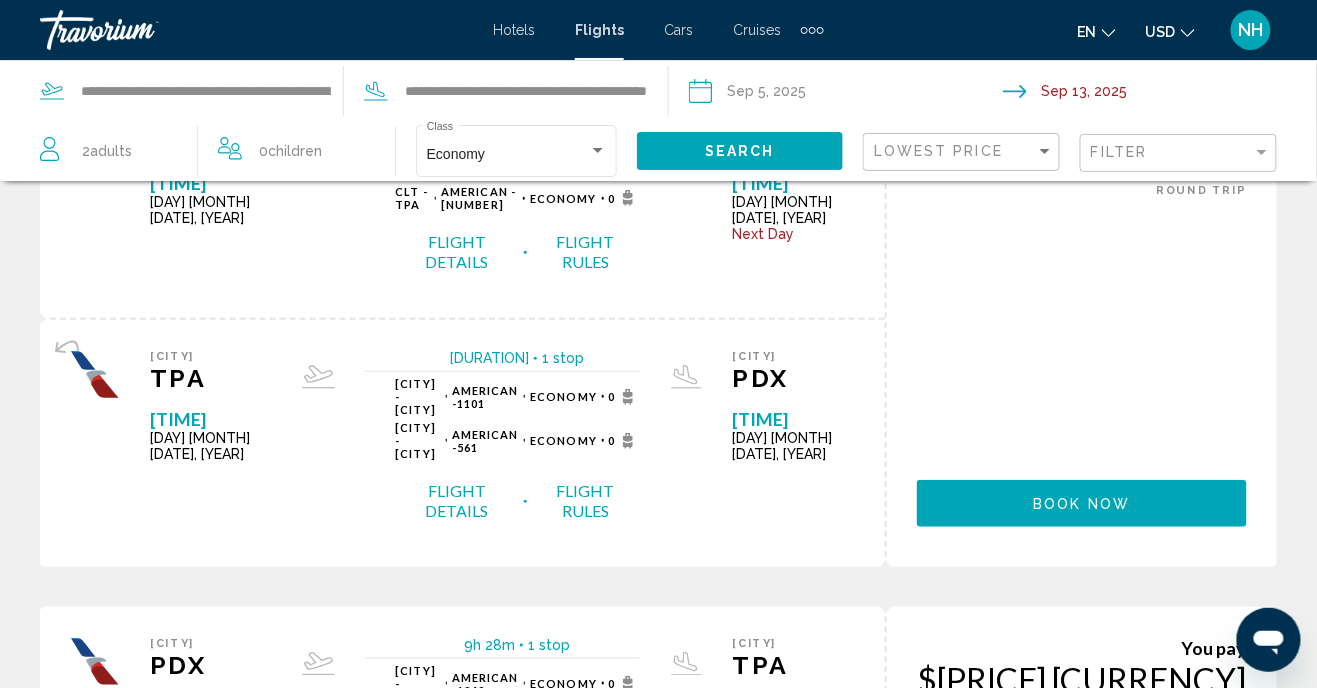 scroll, scrollTop: 0, scrollLeft: 0, axis: both 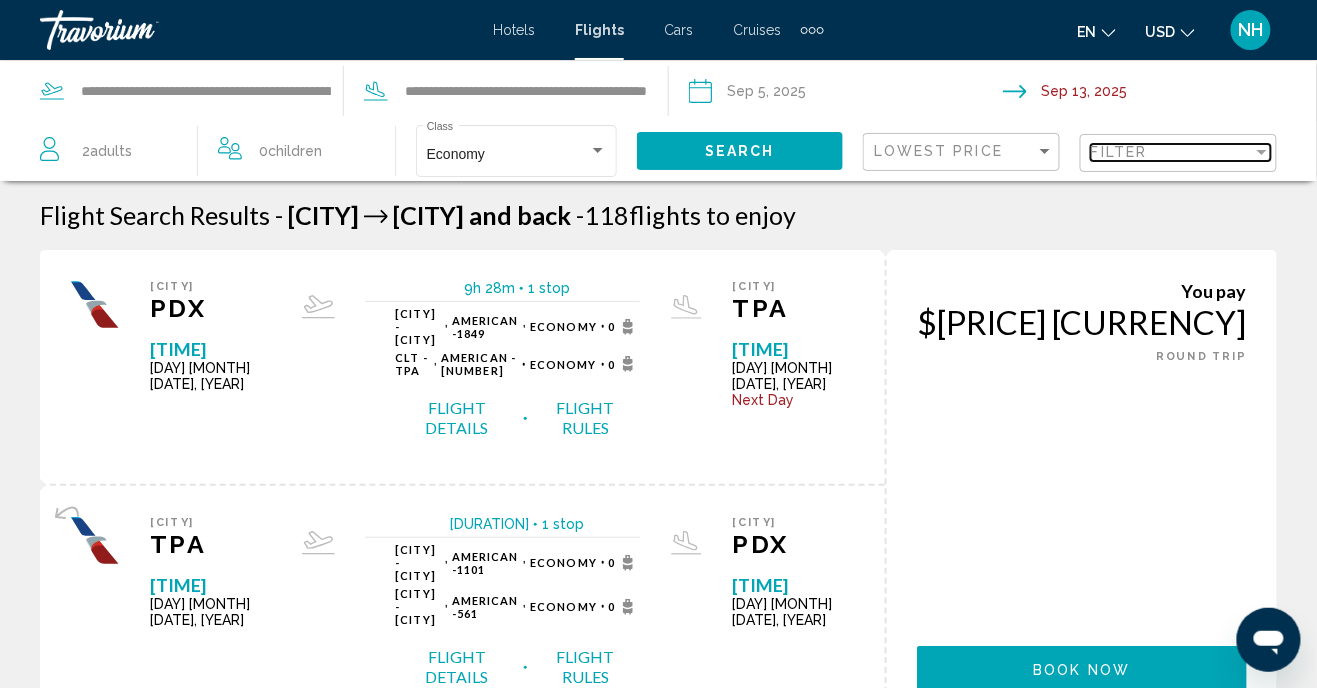 click at bounding box center [1262, 152] 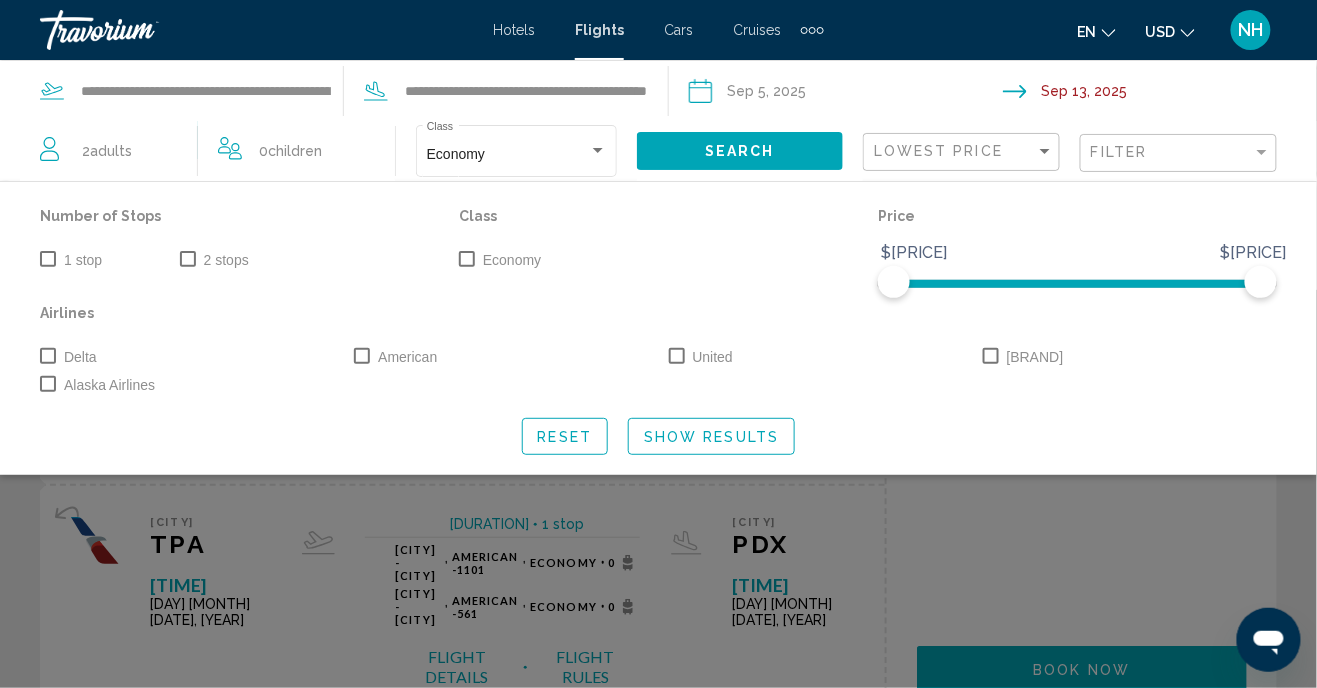 click at bounding box center [48, 259] 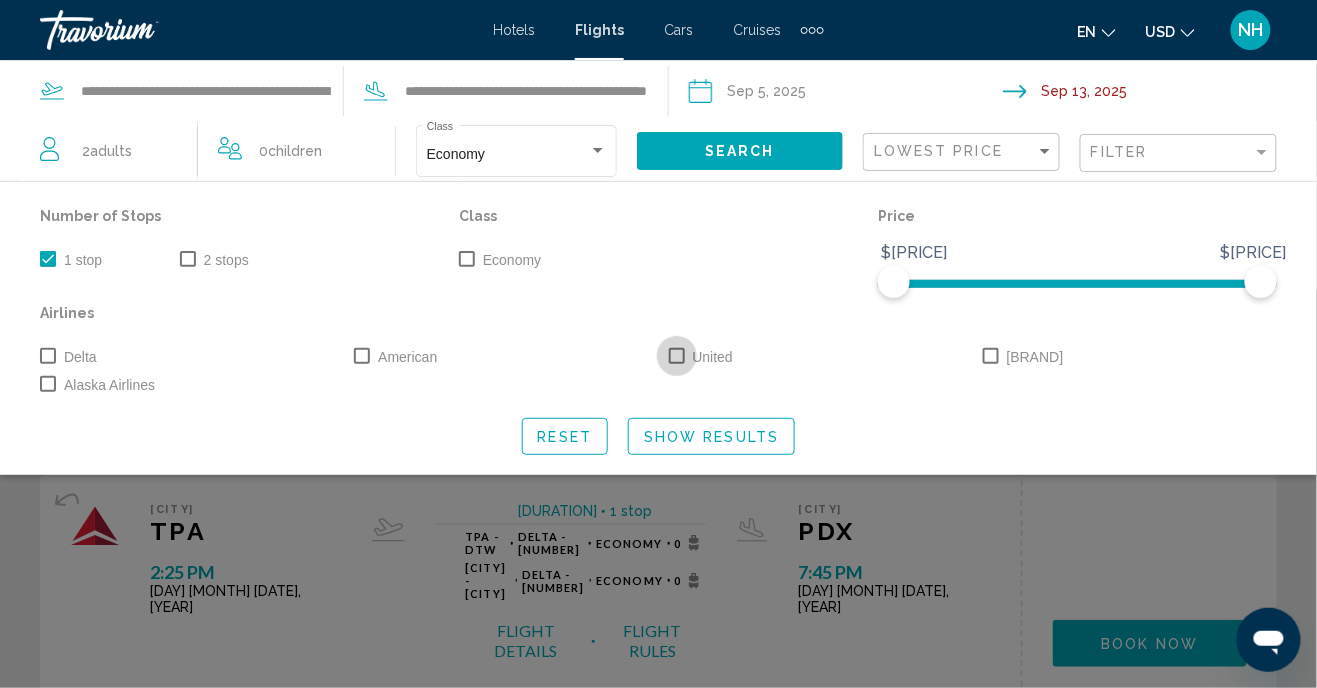 click at bounding box center (677, 356) 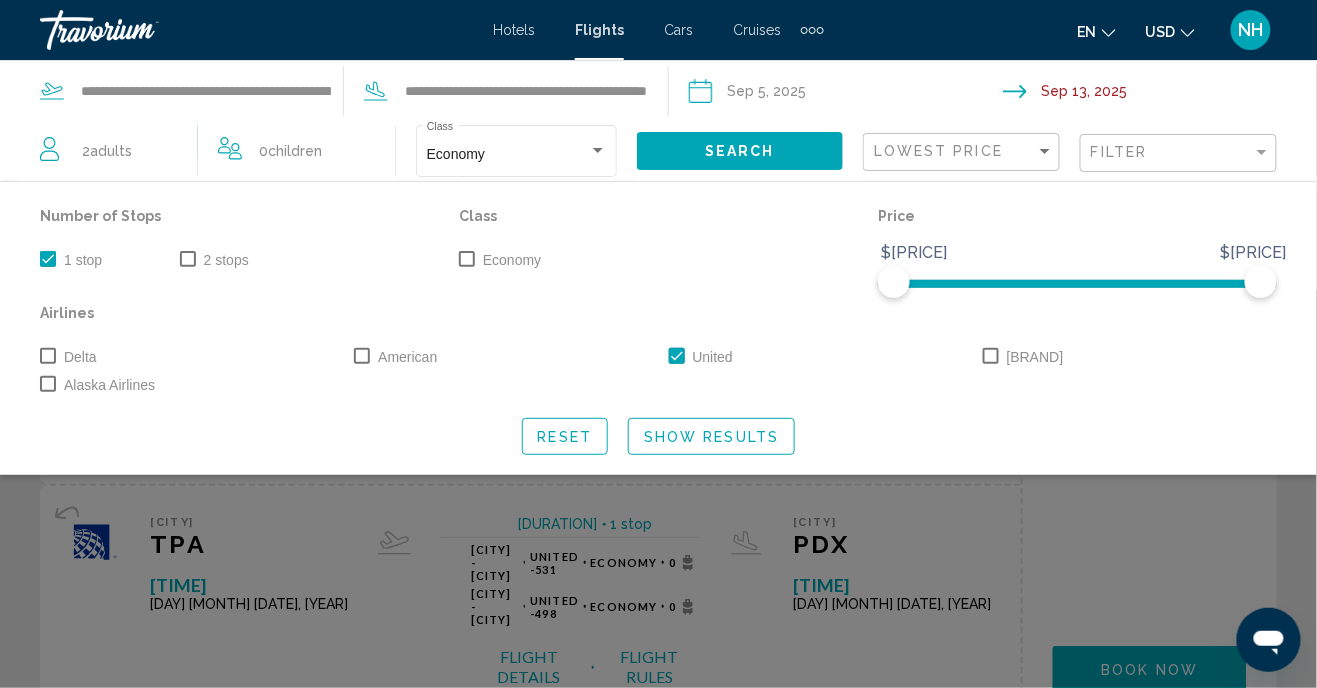 click at bounding box center (677, 356) 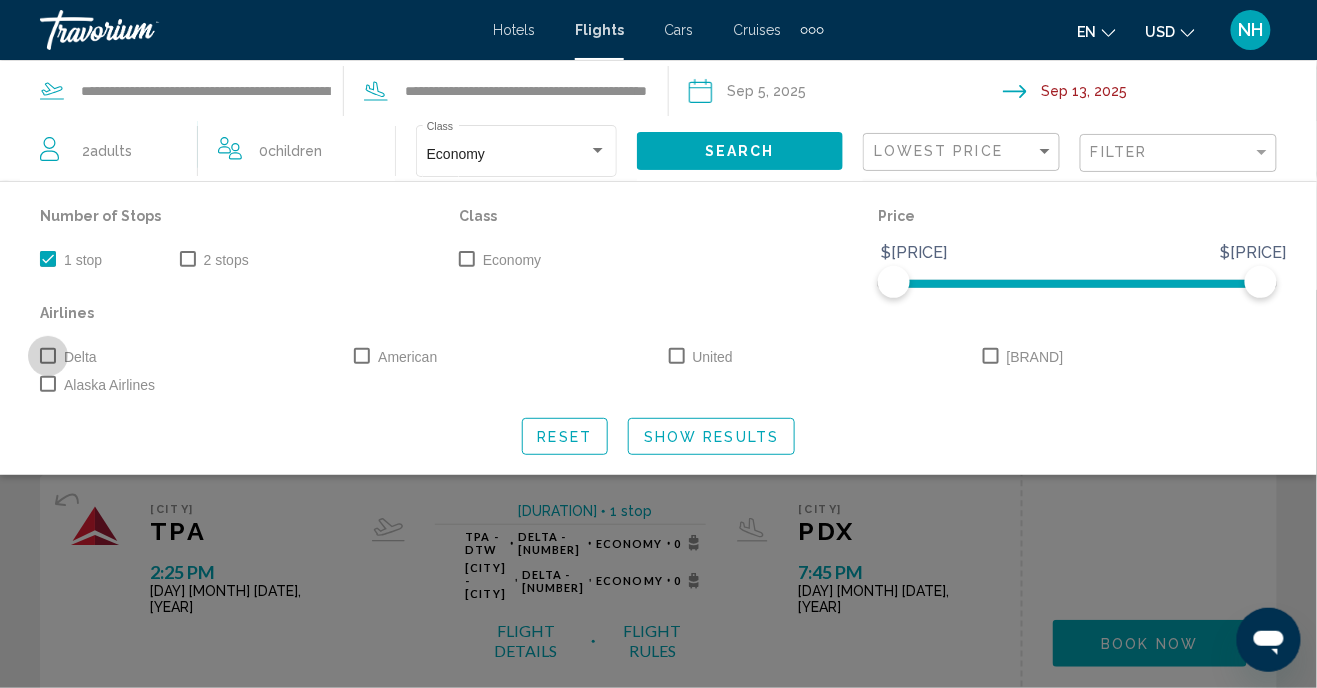 click at bounding box center (48, 356) 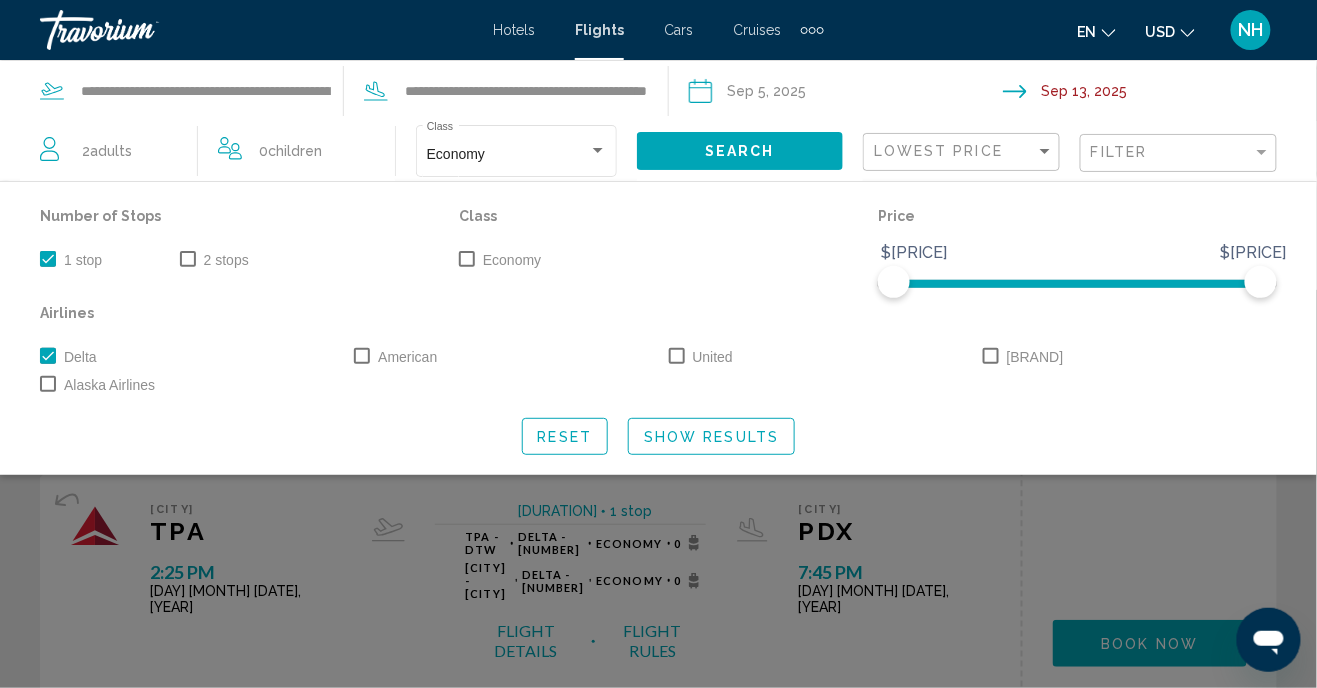 click at bounding box center (48, 356) 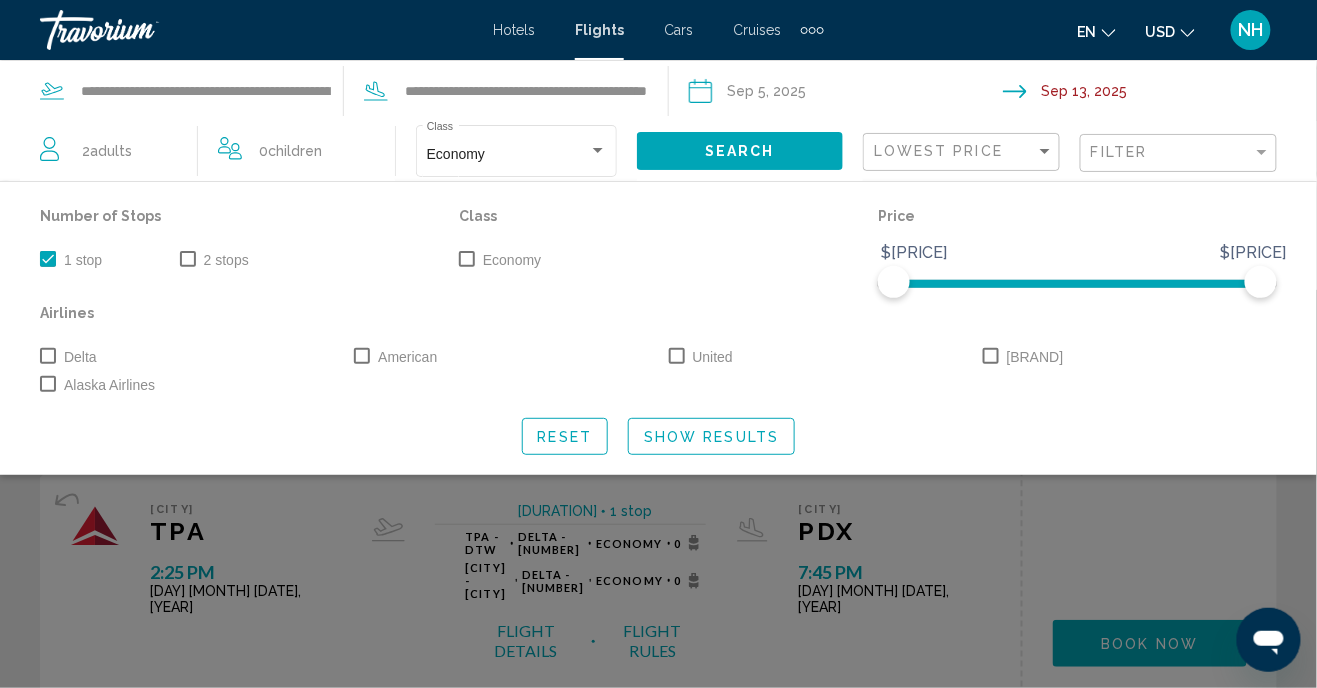 click at bounding box center (467, 259) 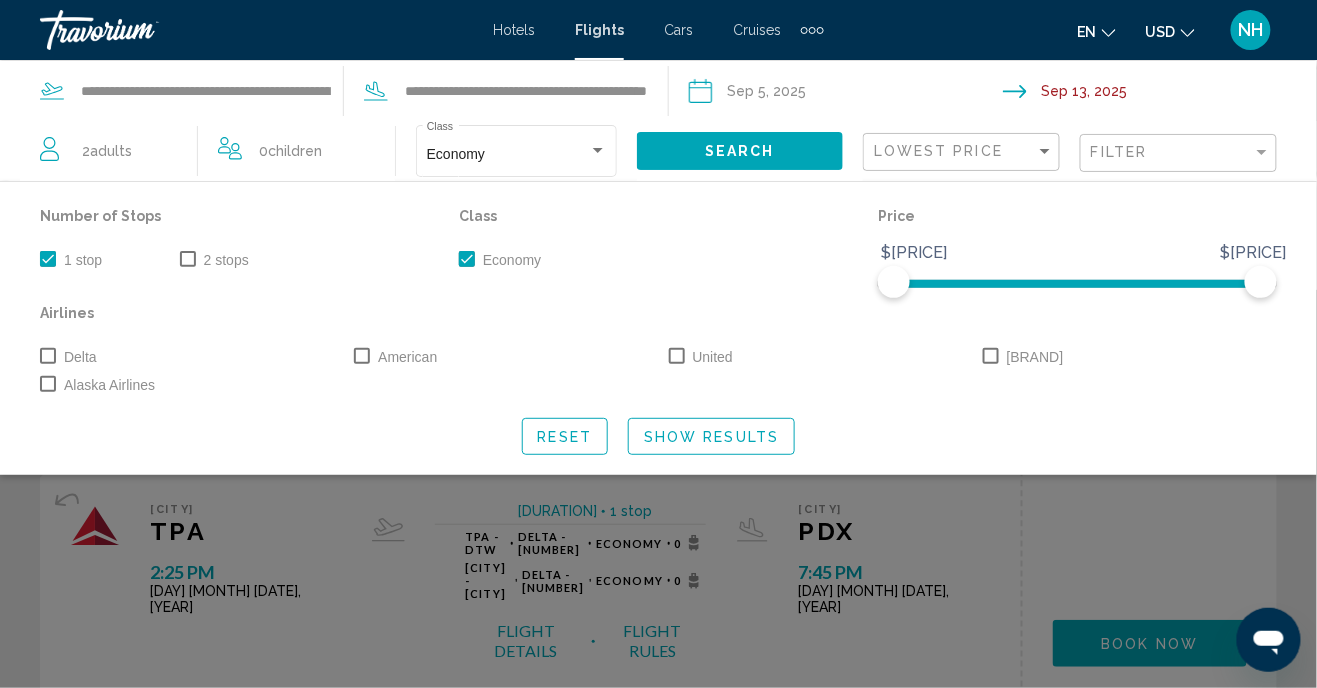 click at bounding box center [48, 259] 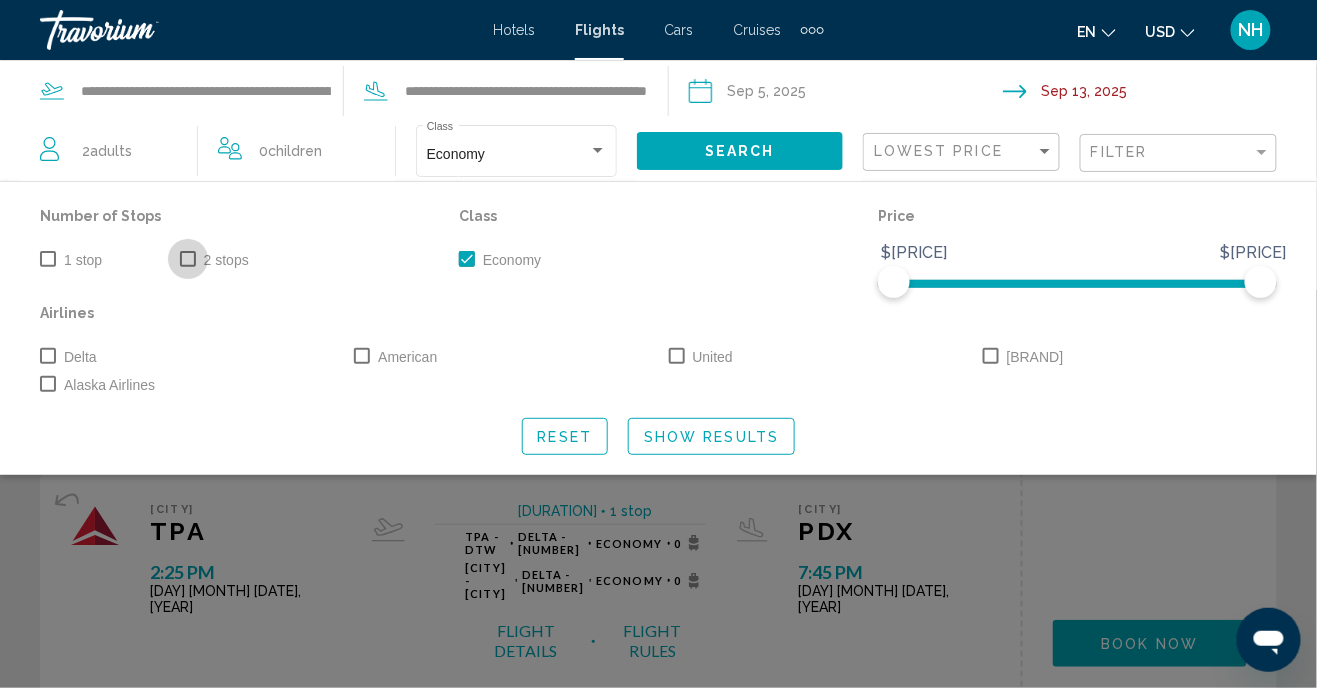 click at bounding box center [188, 259] 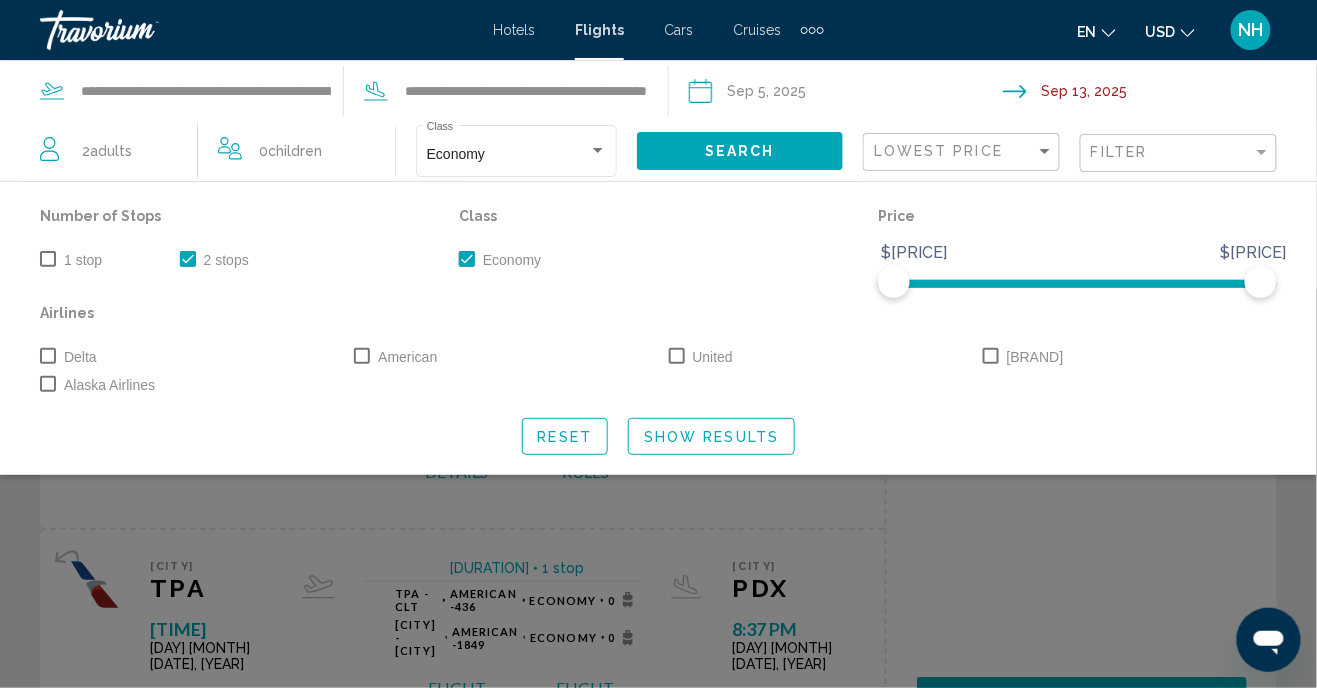 click at bounding box center (188, 259) 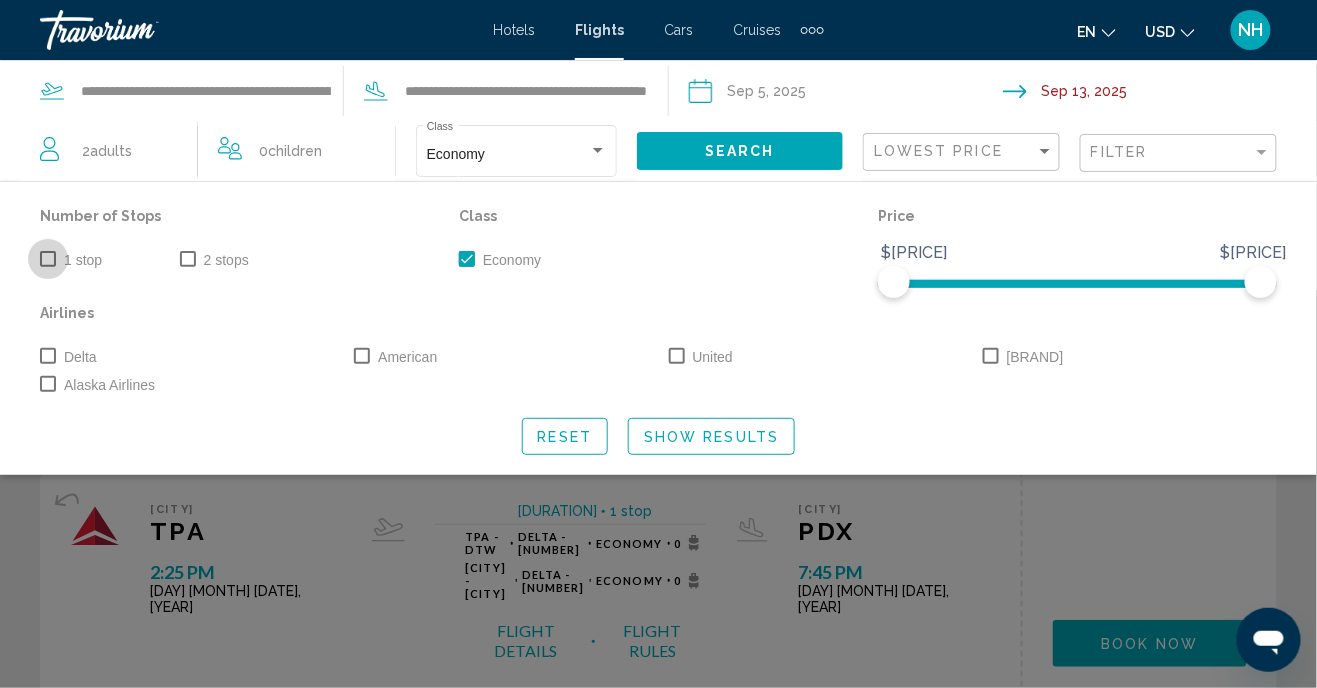 click at bounding box center [48, 259] 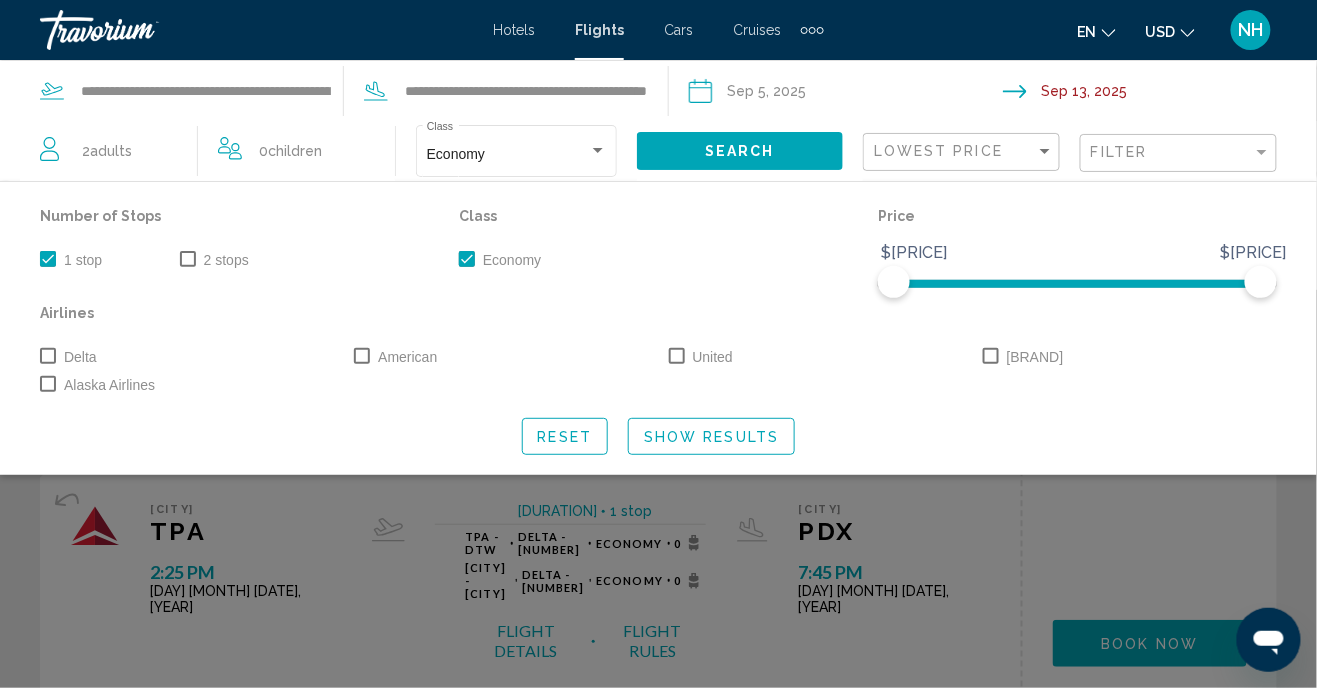 click on "Show Results" 